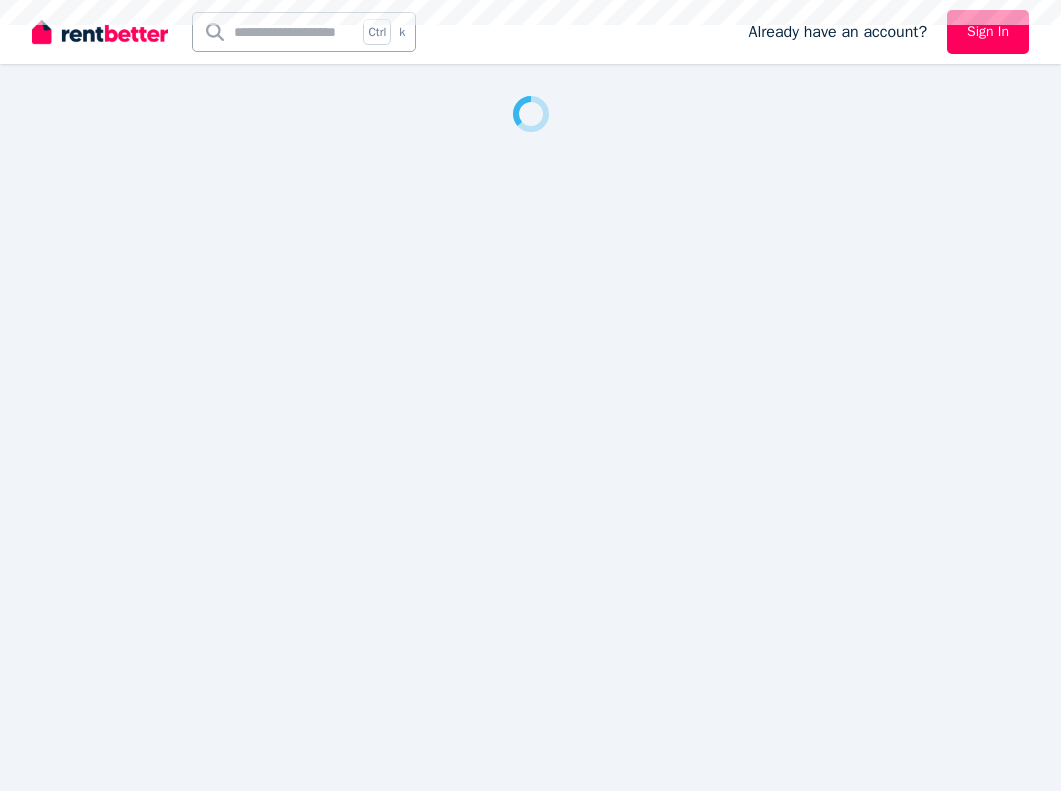 scroll, scrollTop: 0, scrollLeft: 0, axis: both 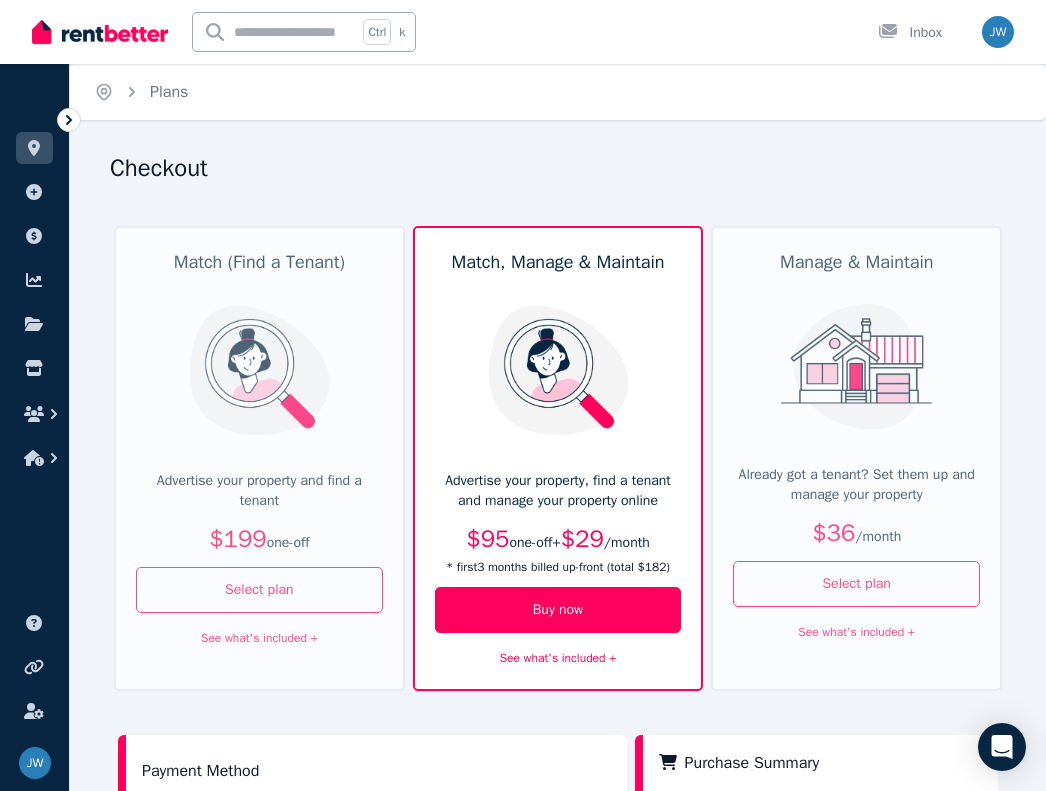 click on "See what's included +" at bounding box center (558, 658) 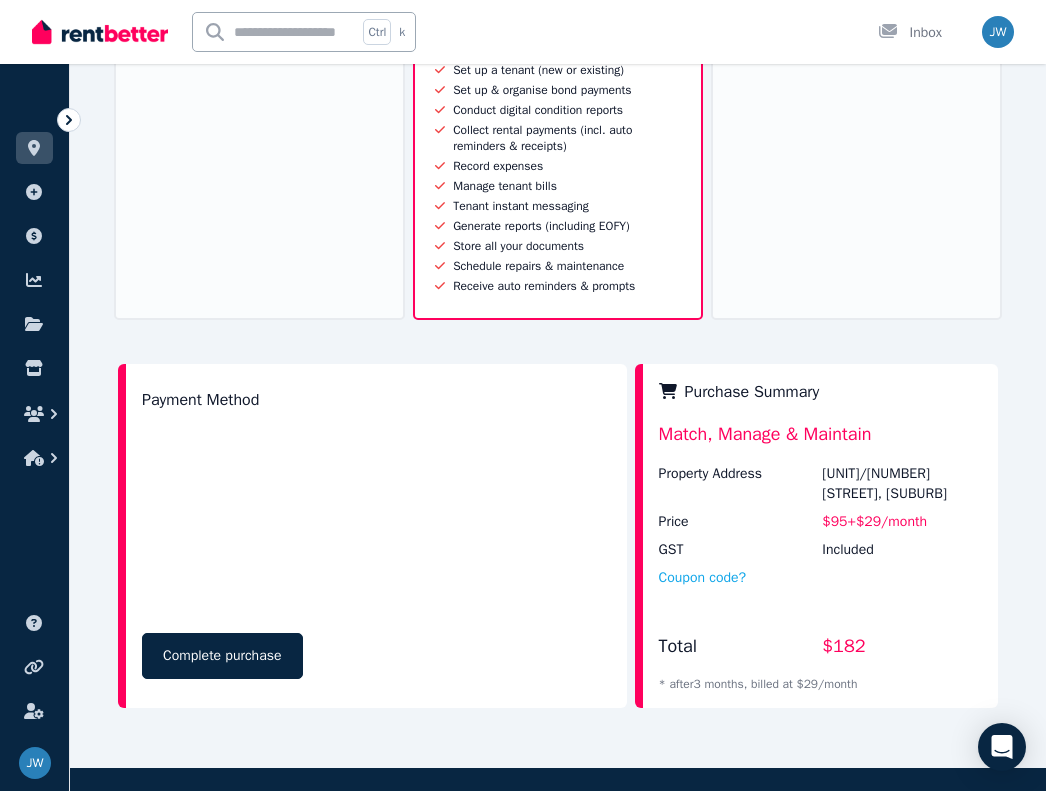 scroll, scrollTop: 842, scrollLeft: 0, axis: vertical 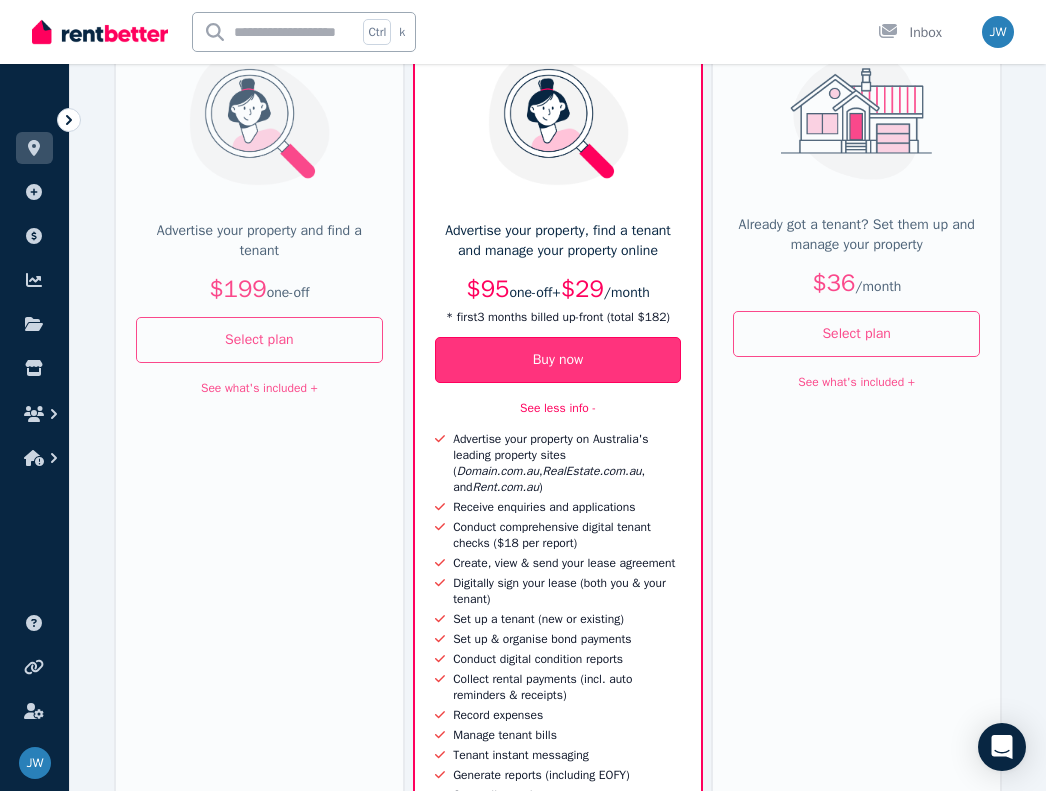 click on "Buy now" at bounding box center (558, 360) 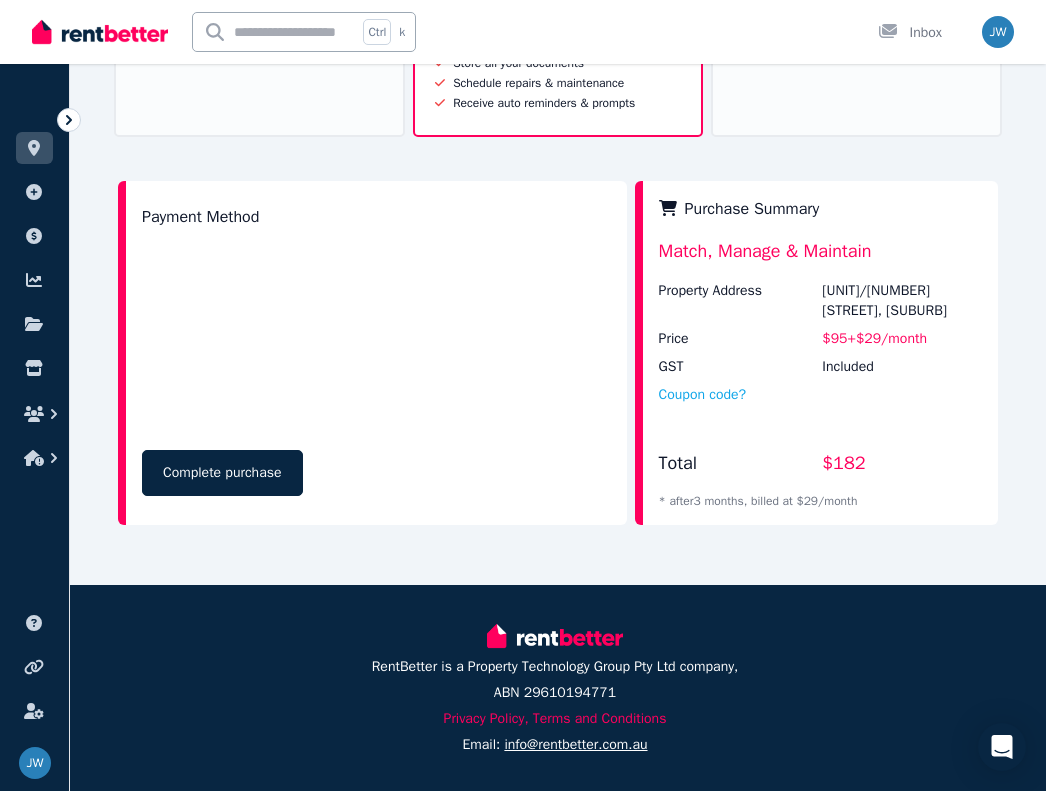 click on "Payment Method Complete purchase" at bounding box center [372, 353] 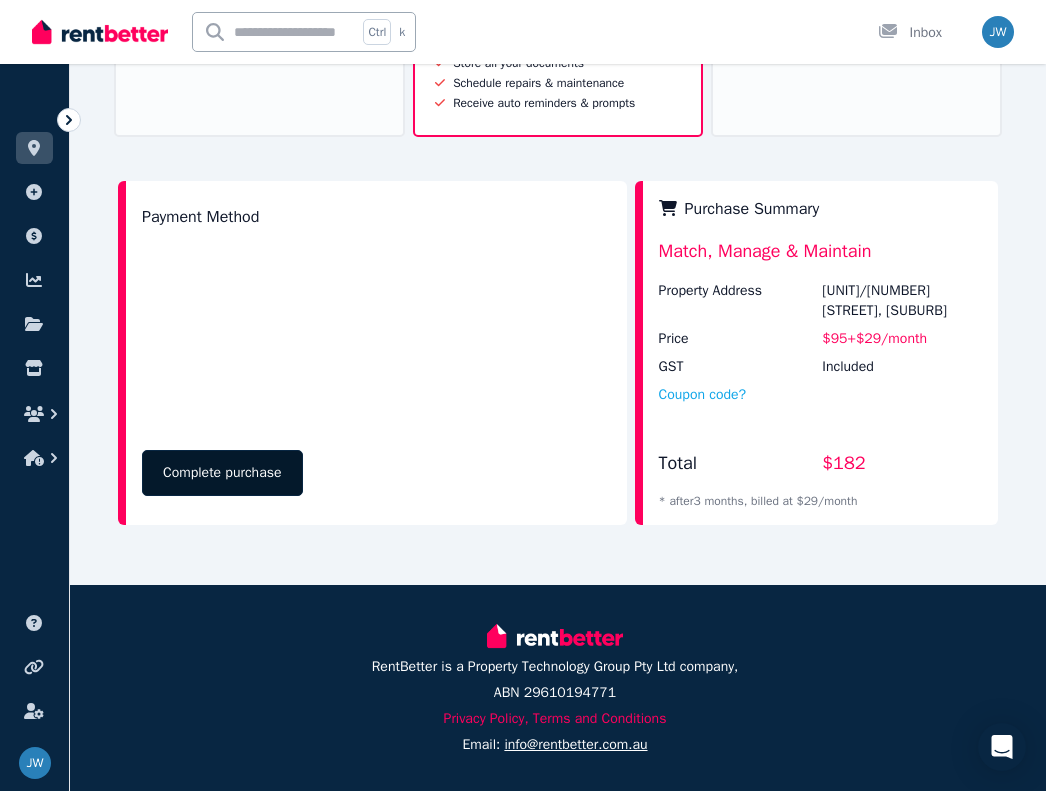 click on "Complete purchase" at bounding box center (222, 473) 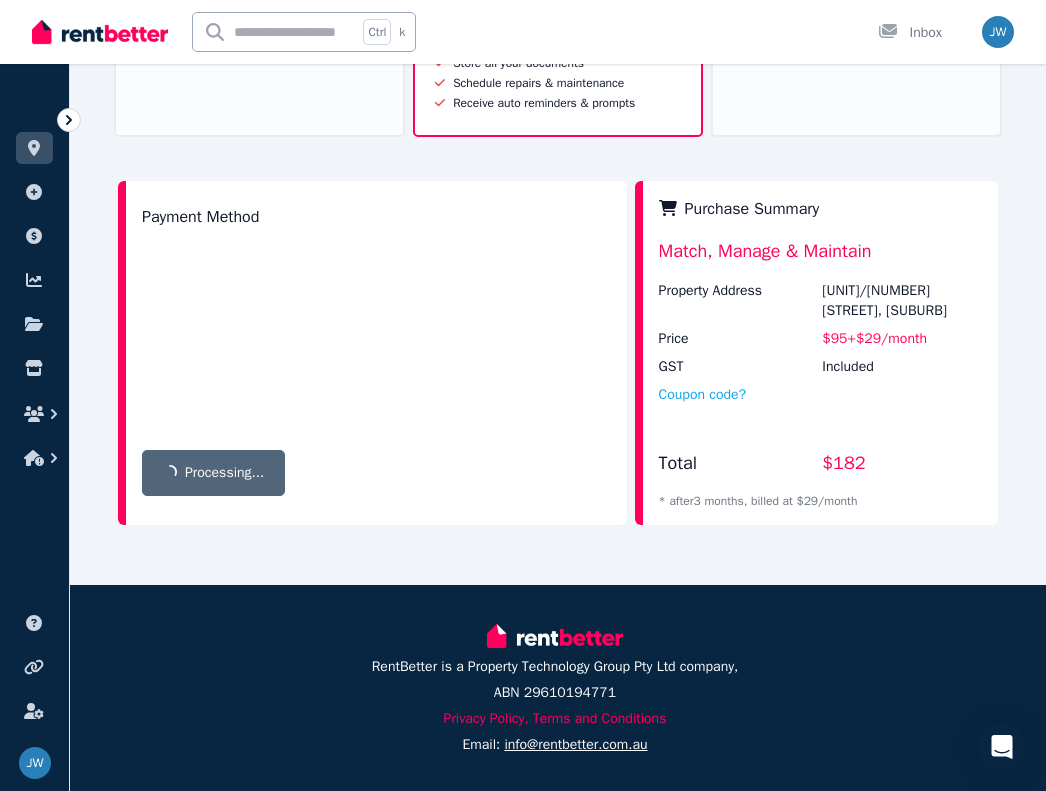 scroll, scrollTop: 0, scrollLeft: 0, axis: both 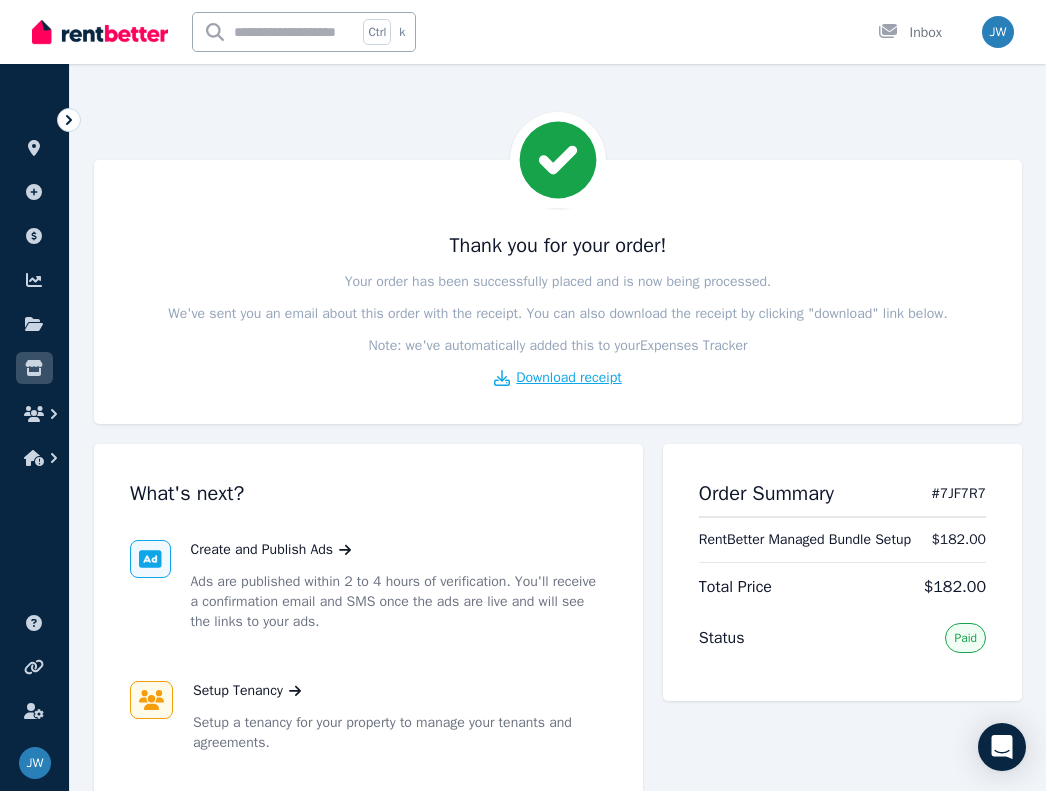 click on "Download receipt" at bounding box center (568, 378) 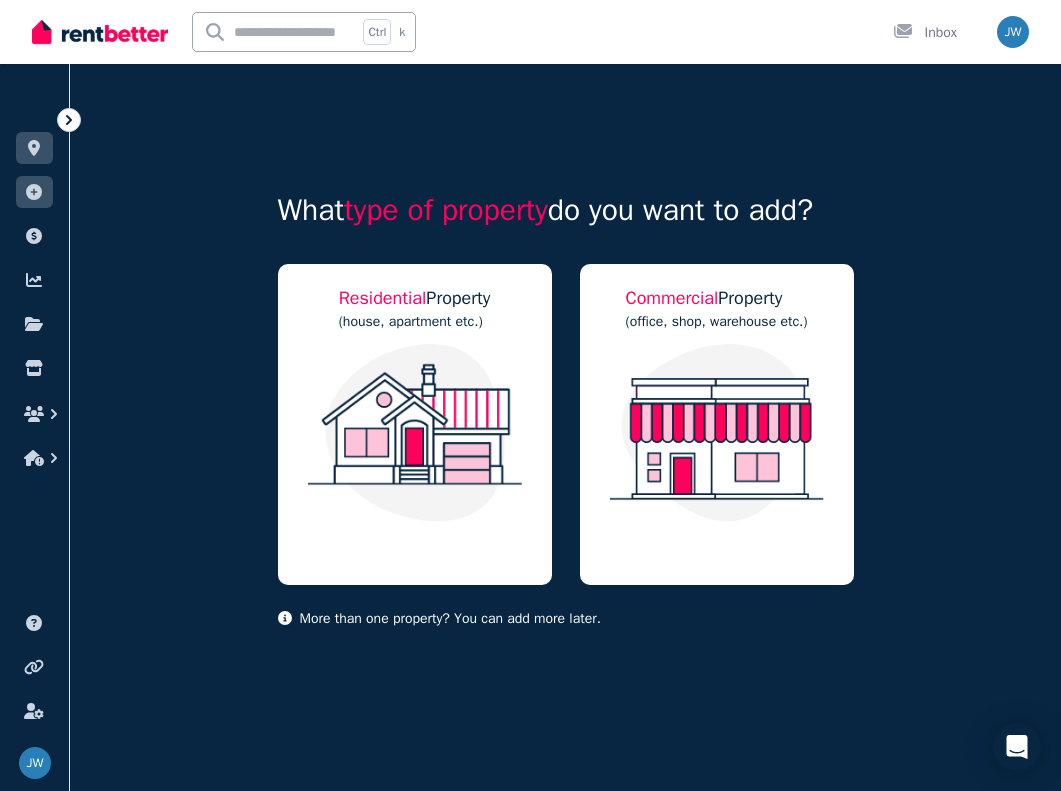 click on "Residential  Property (house, apartment etc.)" at bounding box center (415, 424) 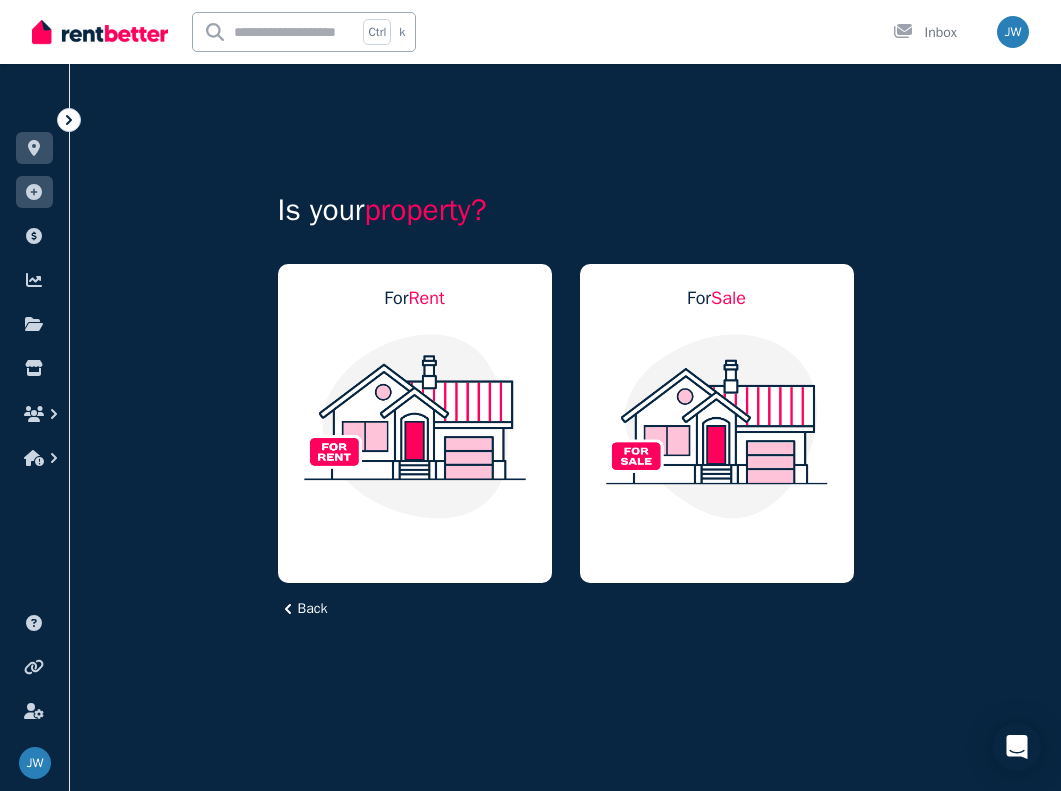 click at bounding box center (415, 426) 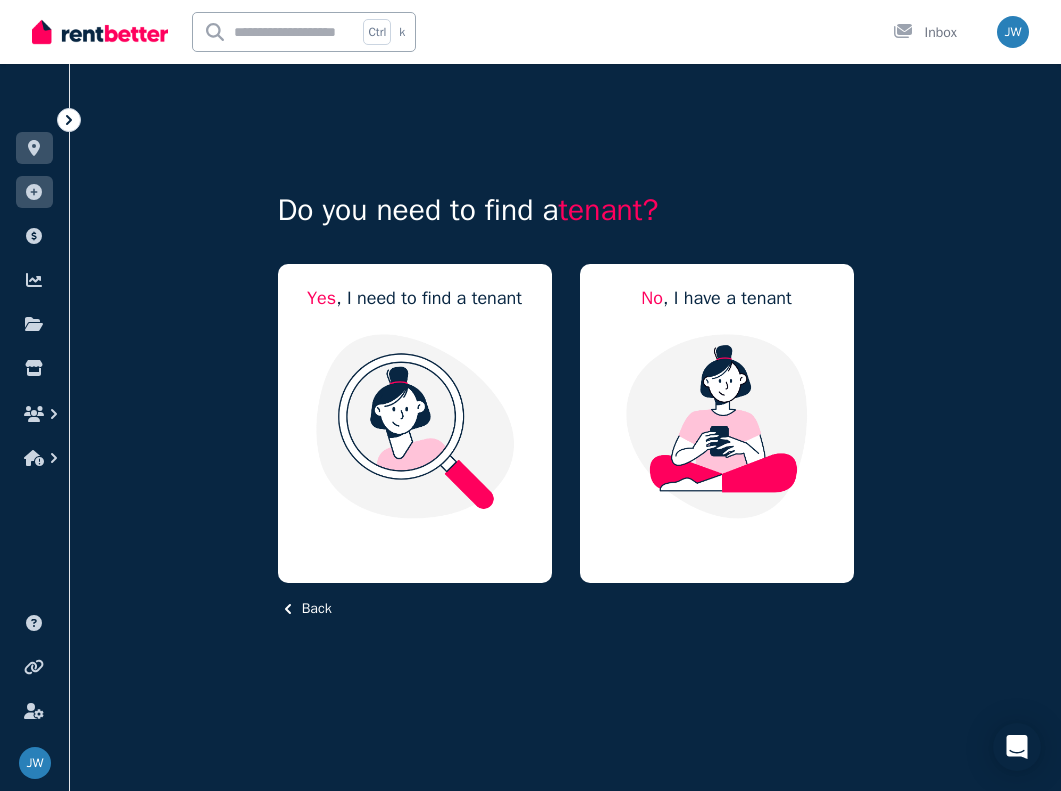 click at bounding box center (415, 426) 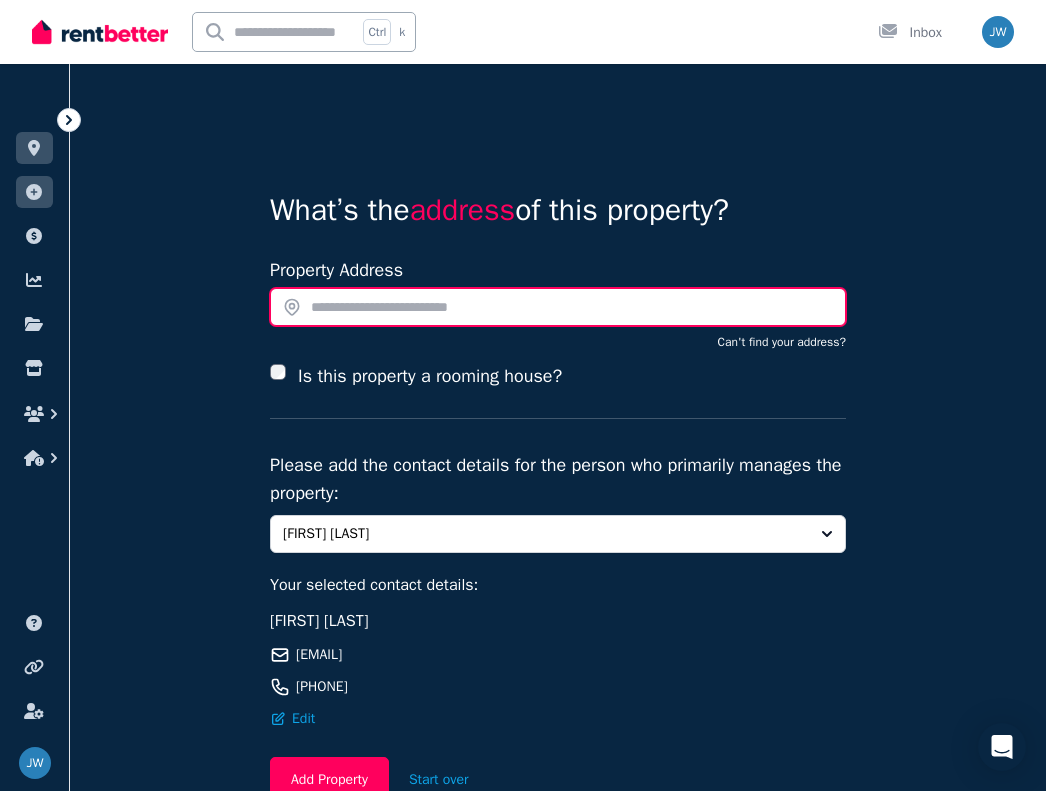 click at bounding box center [558, 307] 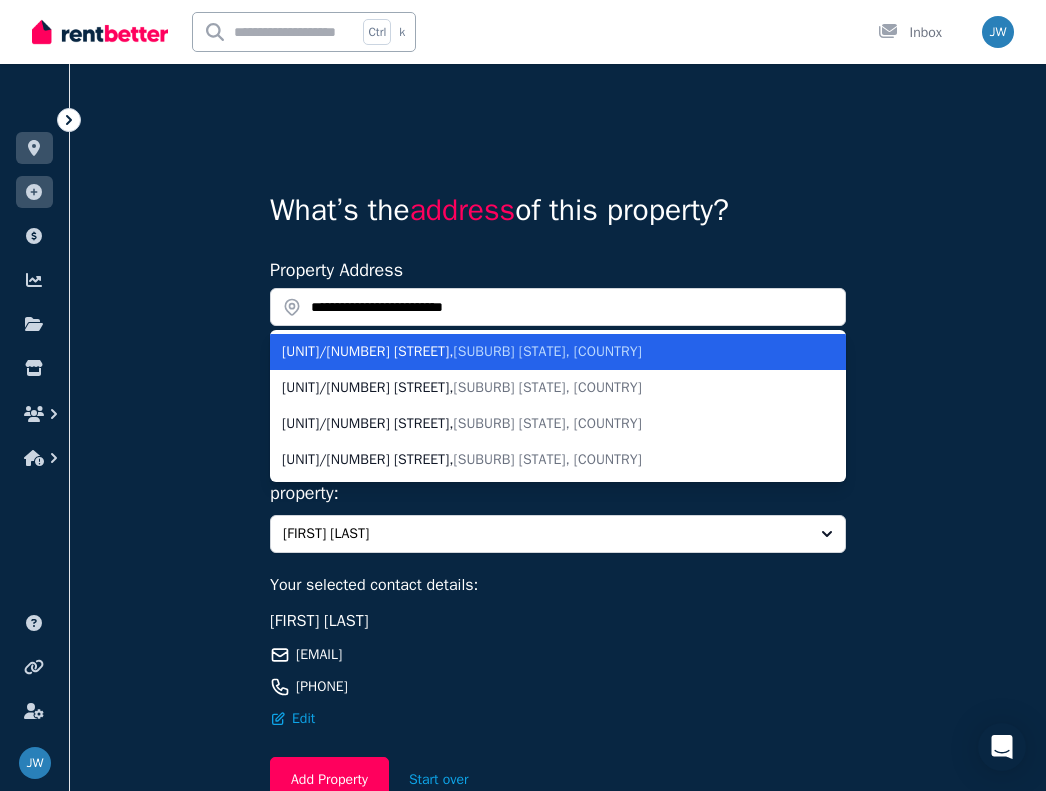click on "[SUBURB] [STATE], [COUNTRY]" at bounding box center (548, 351) 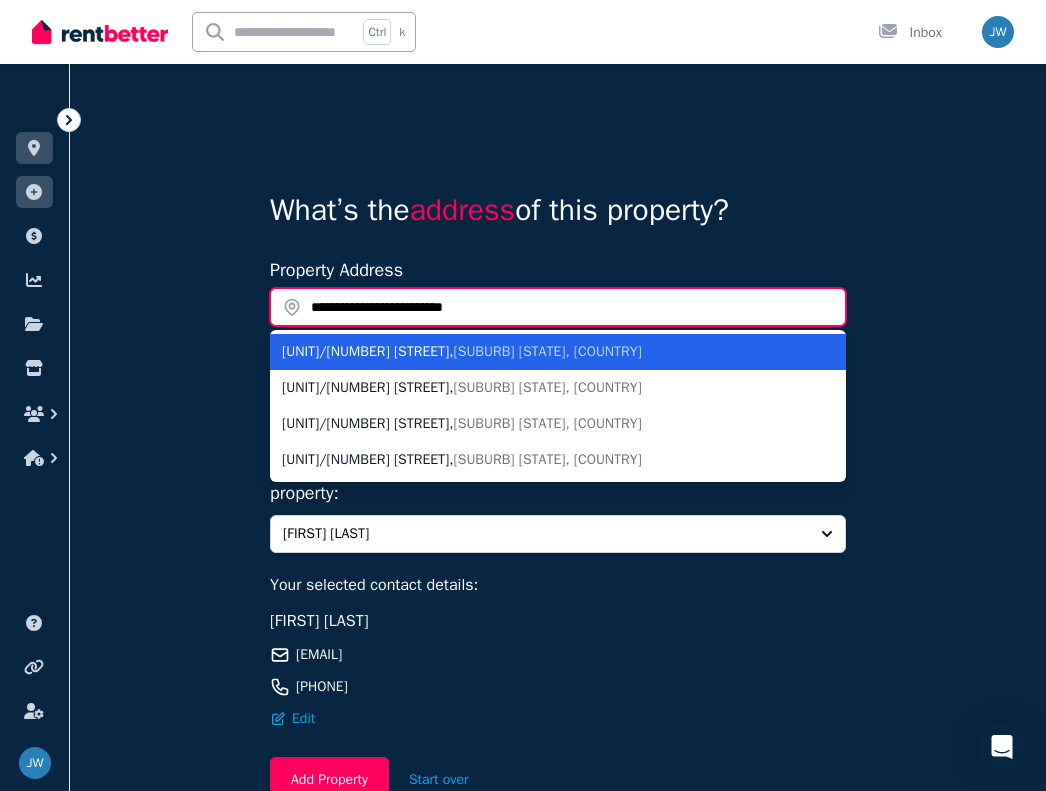 type on "**********" 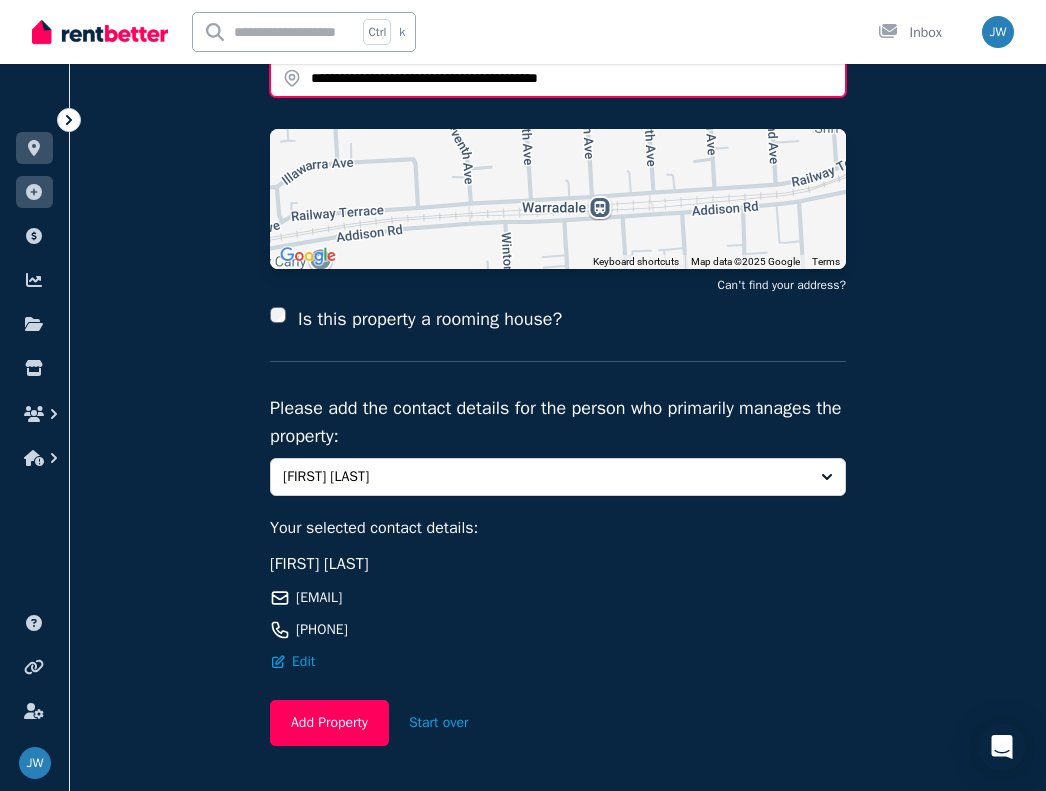 scroll, scrollTop: 251, scrollLeft: 0, axis: vertical 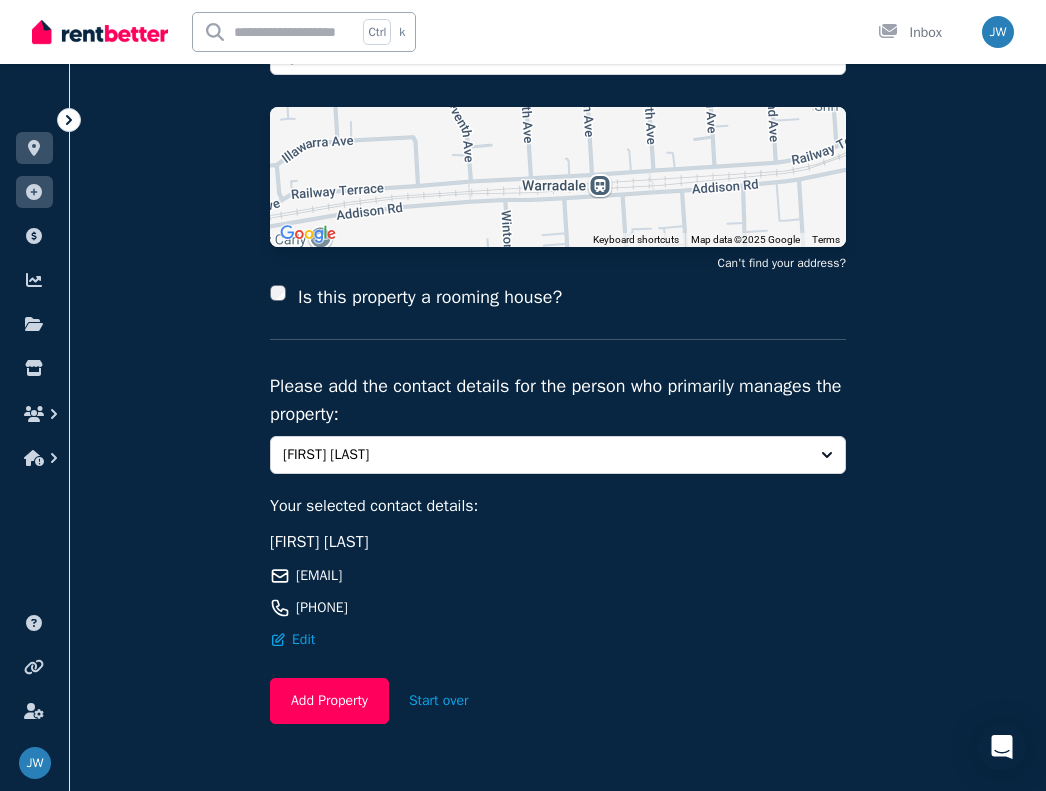 click on "Add Property" at bounding box center (329, 701) 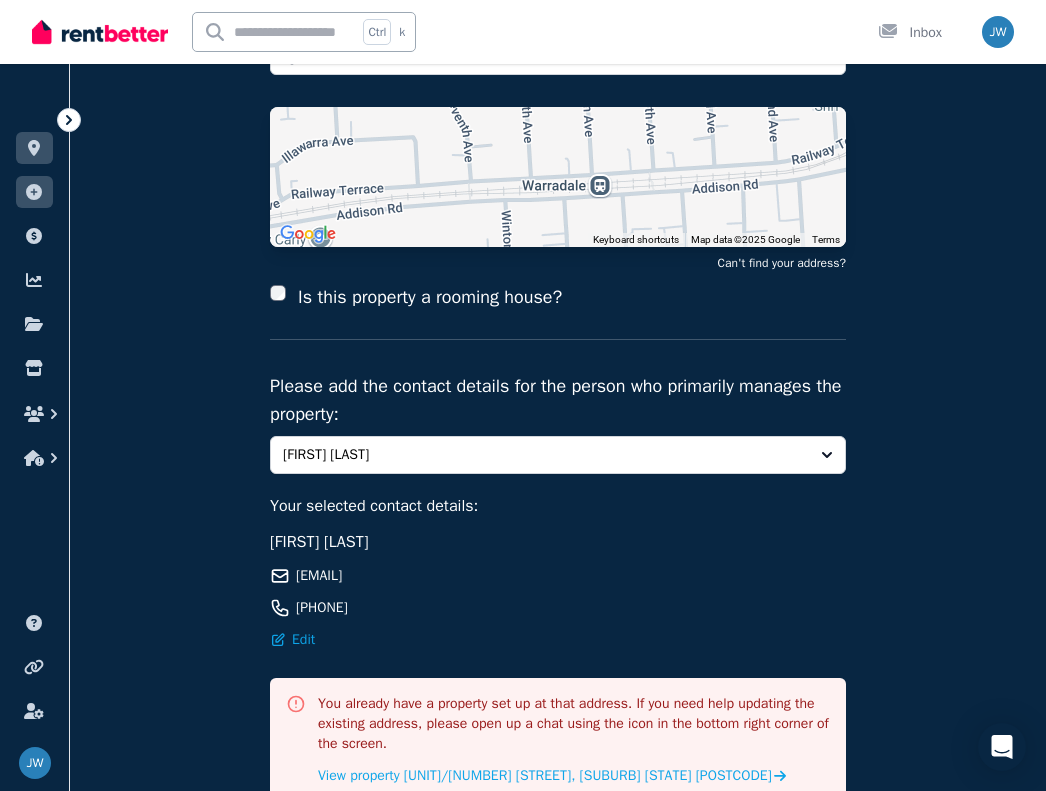 click 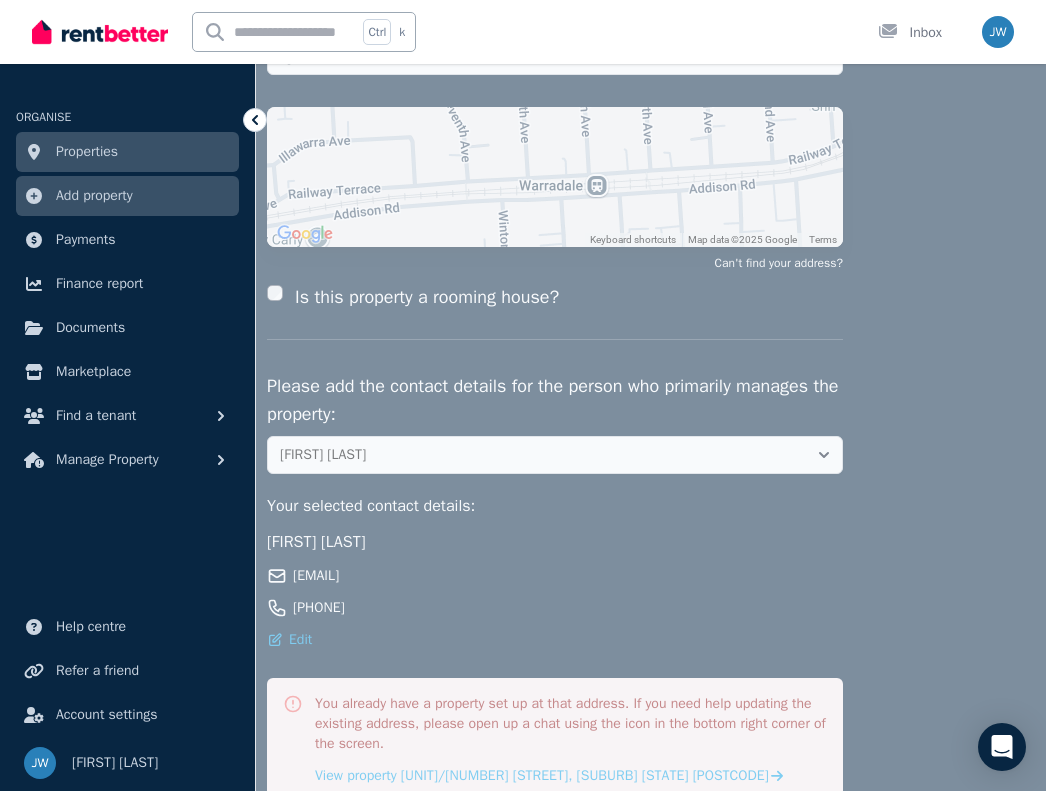 click on "Properties" at bounding box center [87, 152] 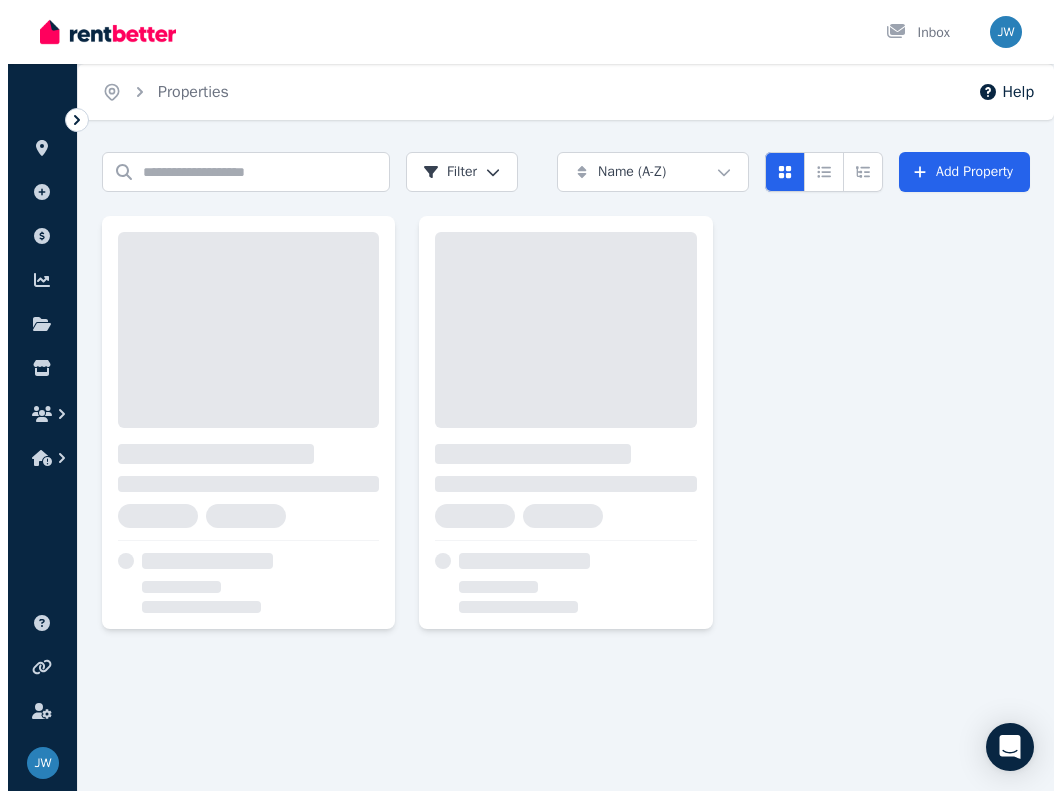 scroll, scrollTop: 0, scrollLeft: 0, axis: both 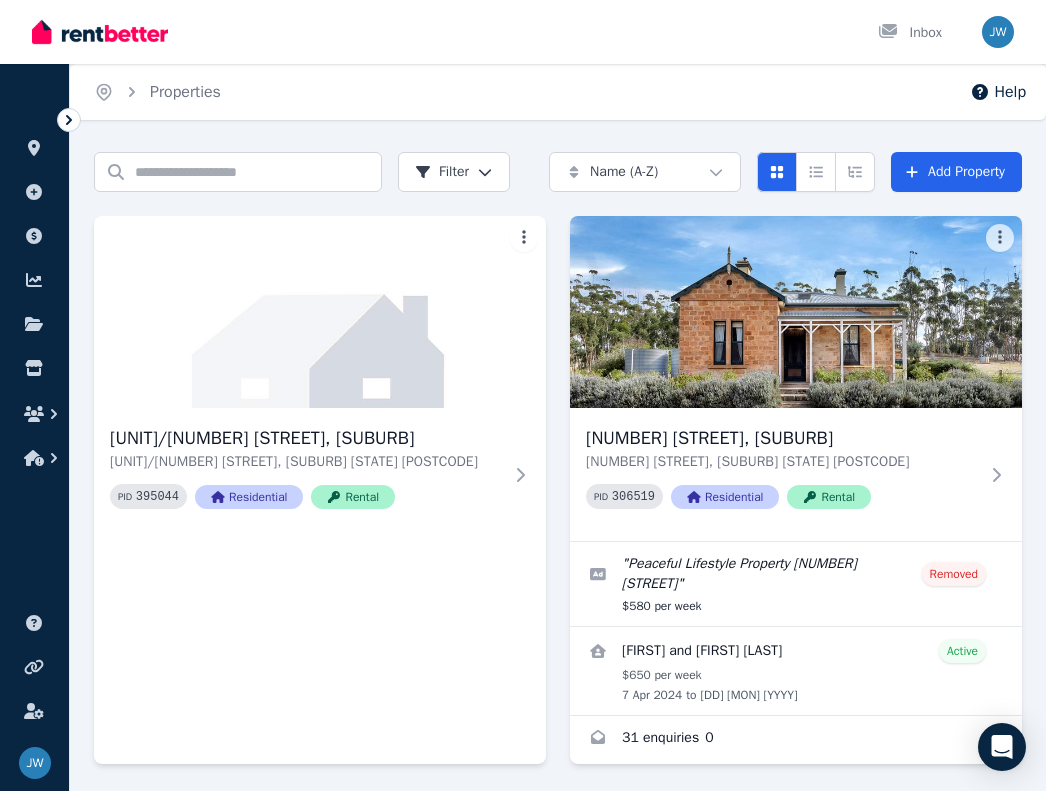 click 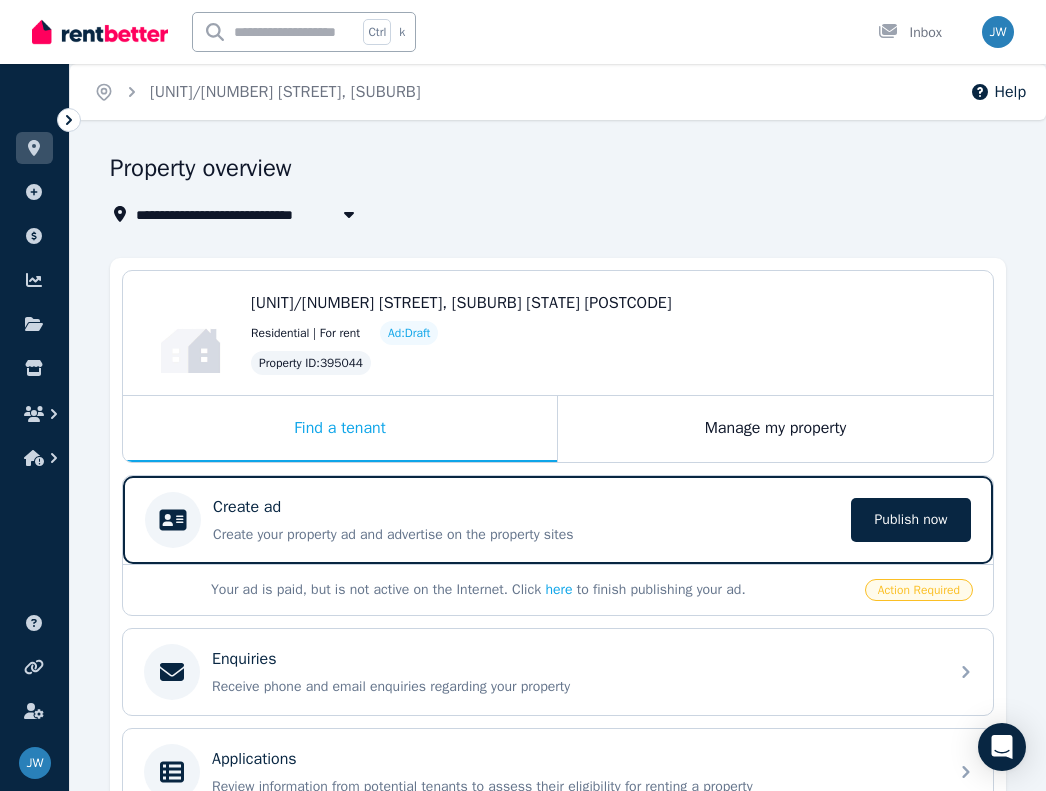 click on "Find a tenant" at bounding box center (340, 429) 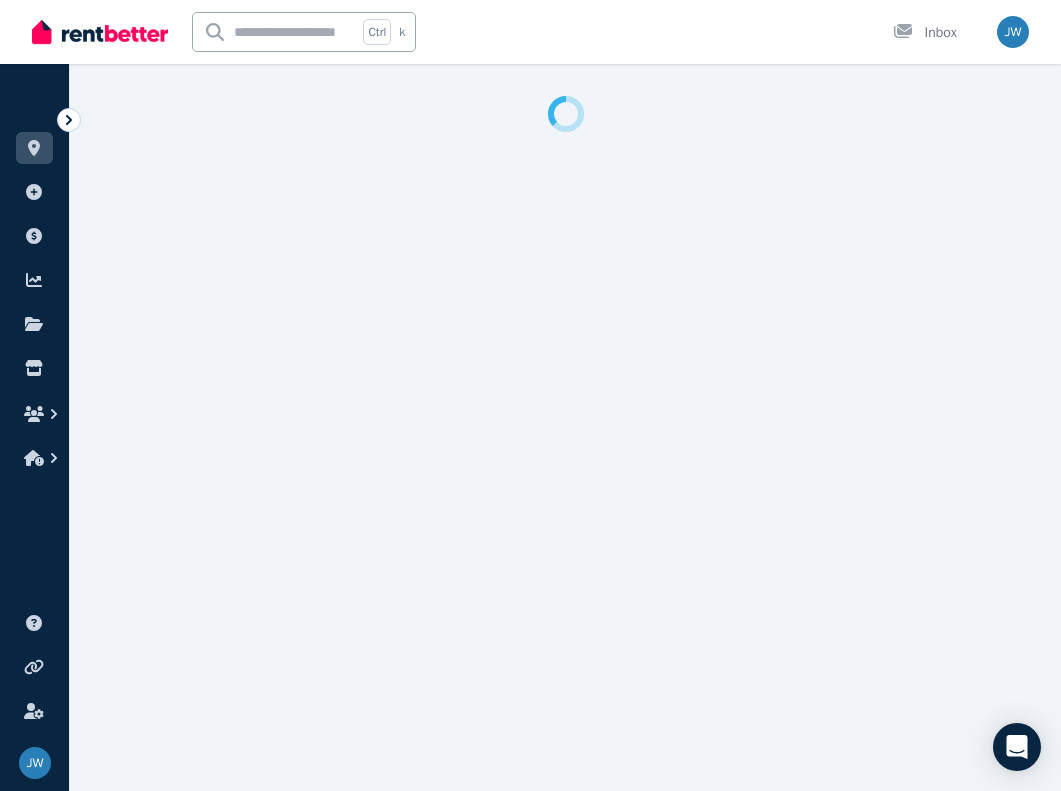 select on "**" 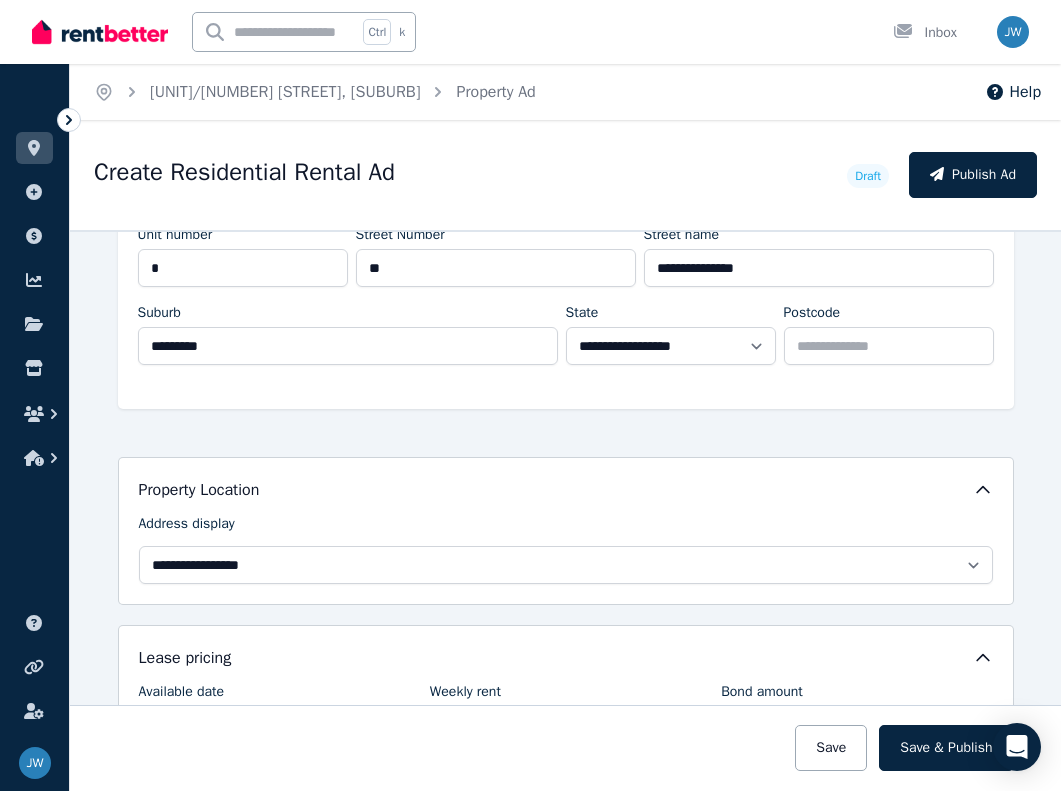 scroll, scrollTop: 387, scrollLeft: 0, axis: vertical 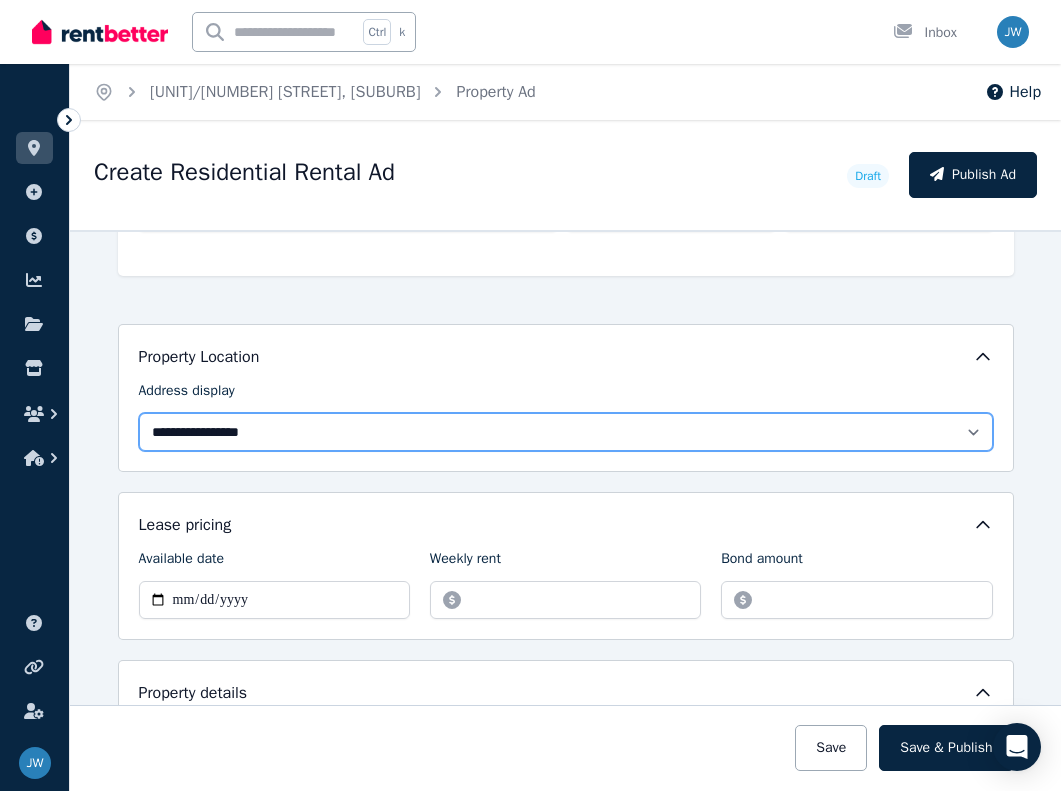 click on "**********" at bounding box center [566, 432] 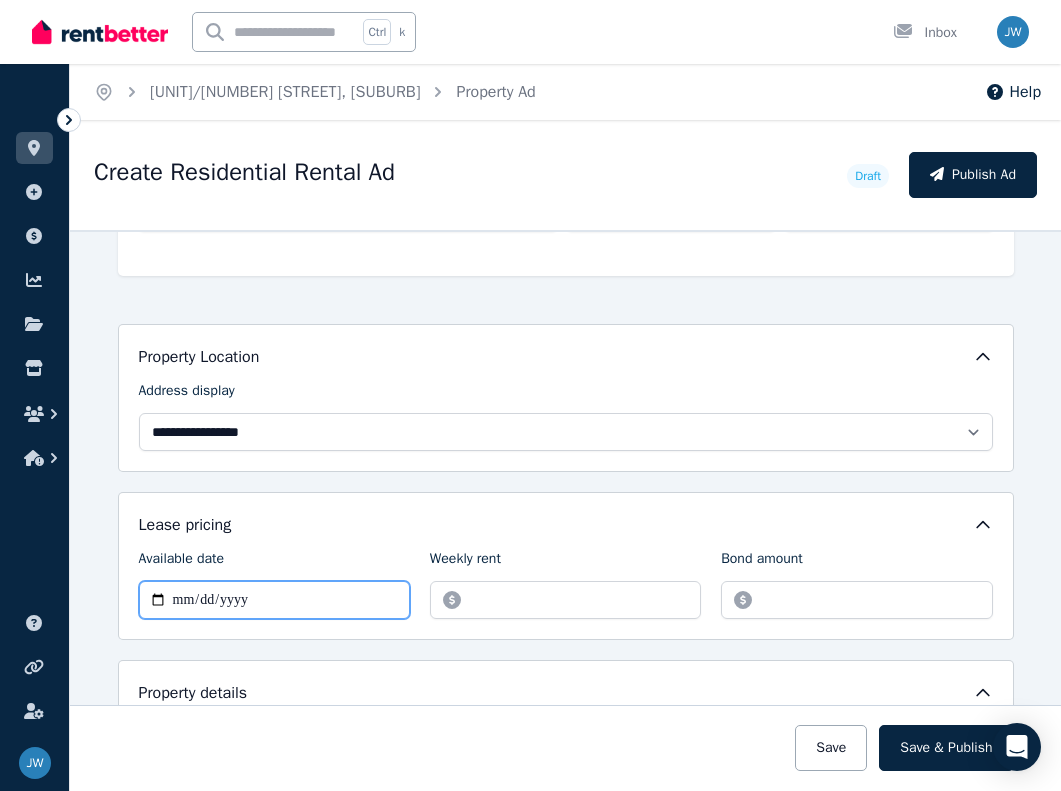 click on "Available date" at bounding box center [274, 600] 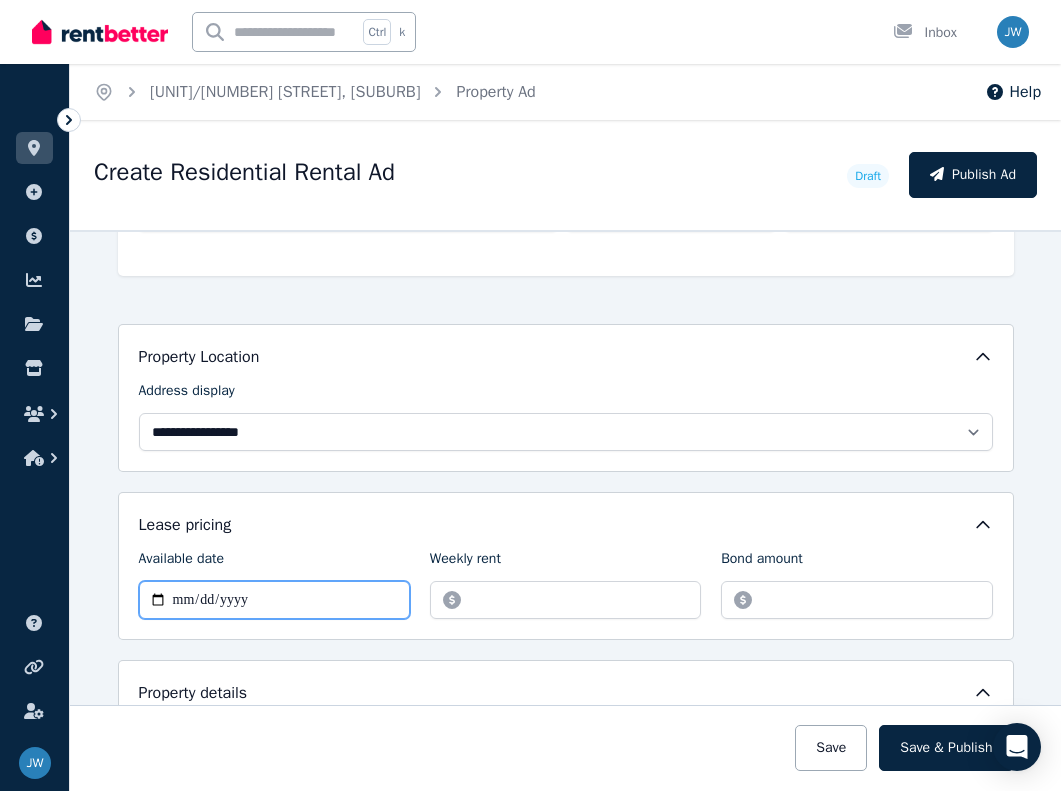 type on "**********" 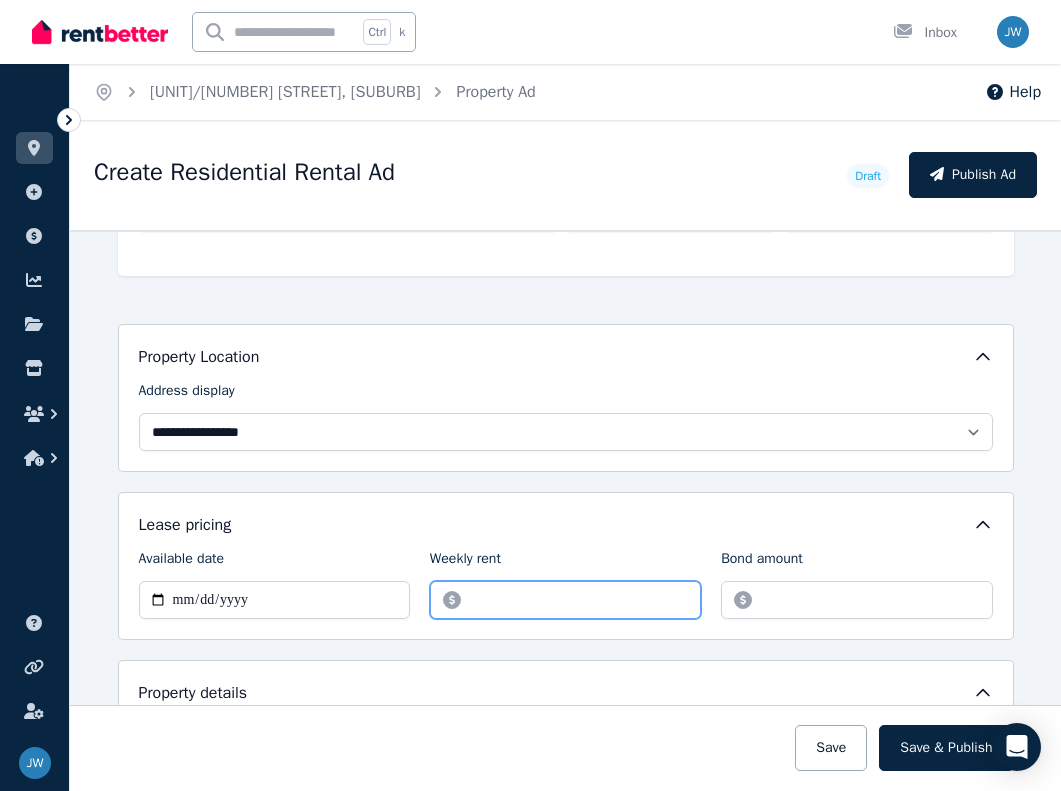 click on "Weekly rent" at bounding box center [565, 600] 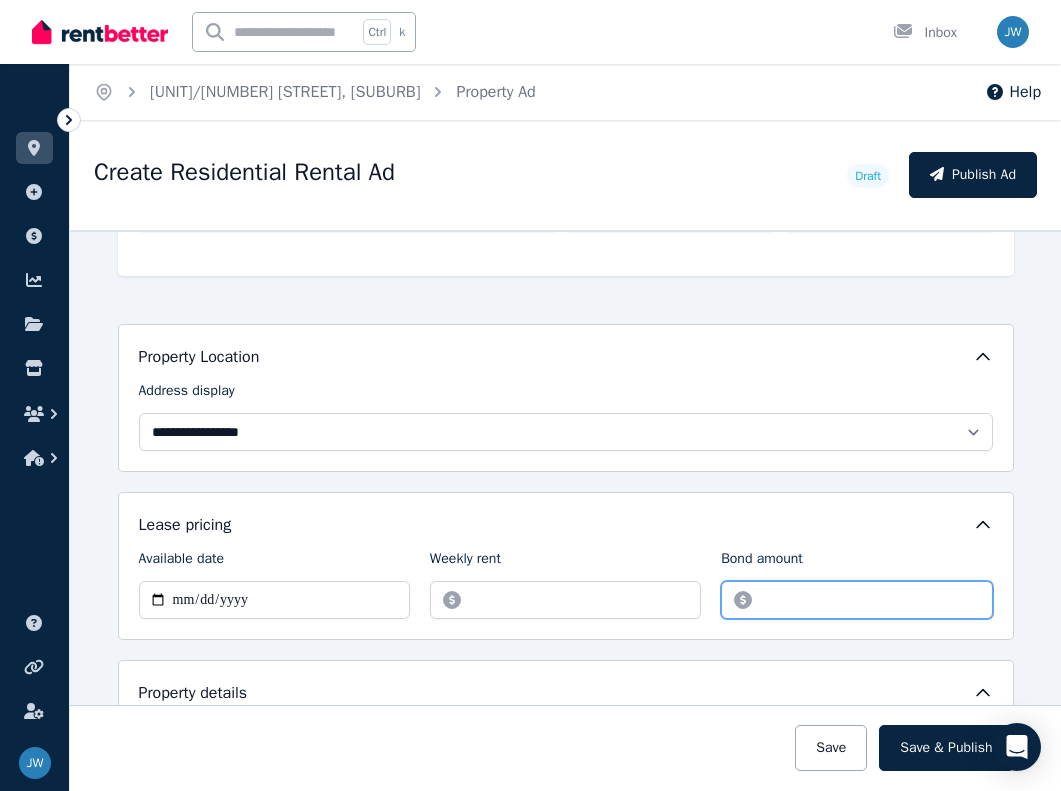 click on "Bond amount" at bounding box center (856, 600) 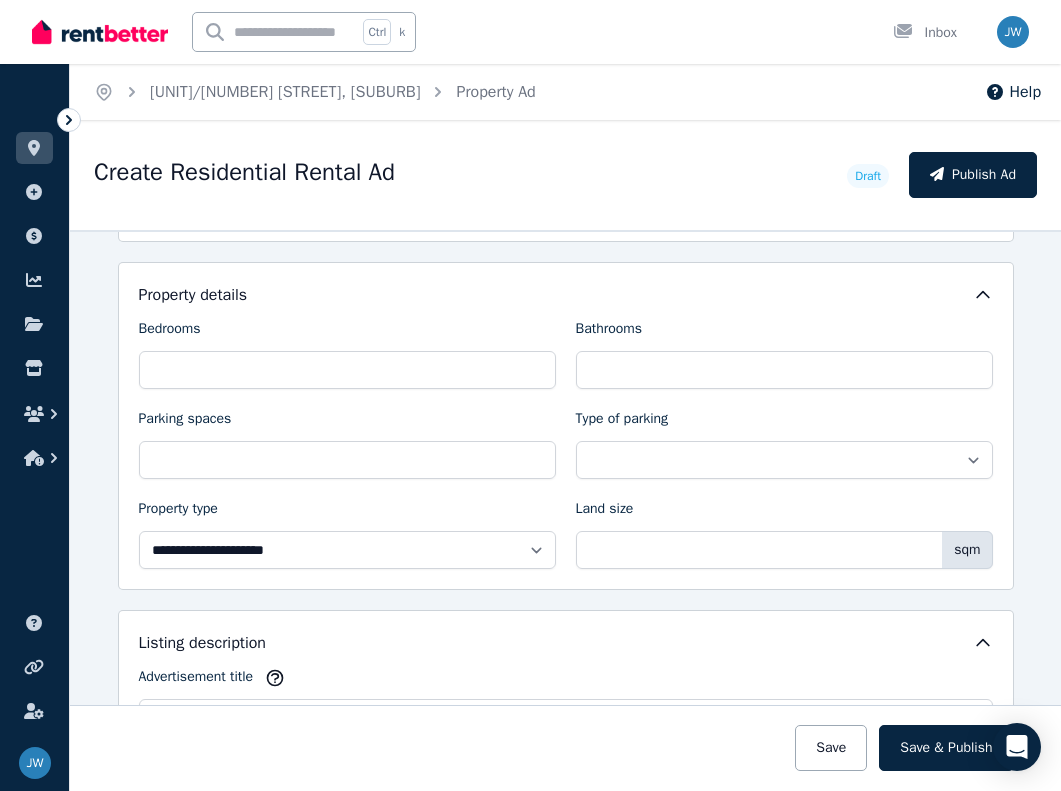 type on "****" 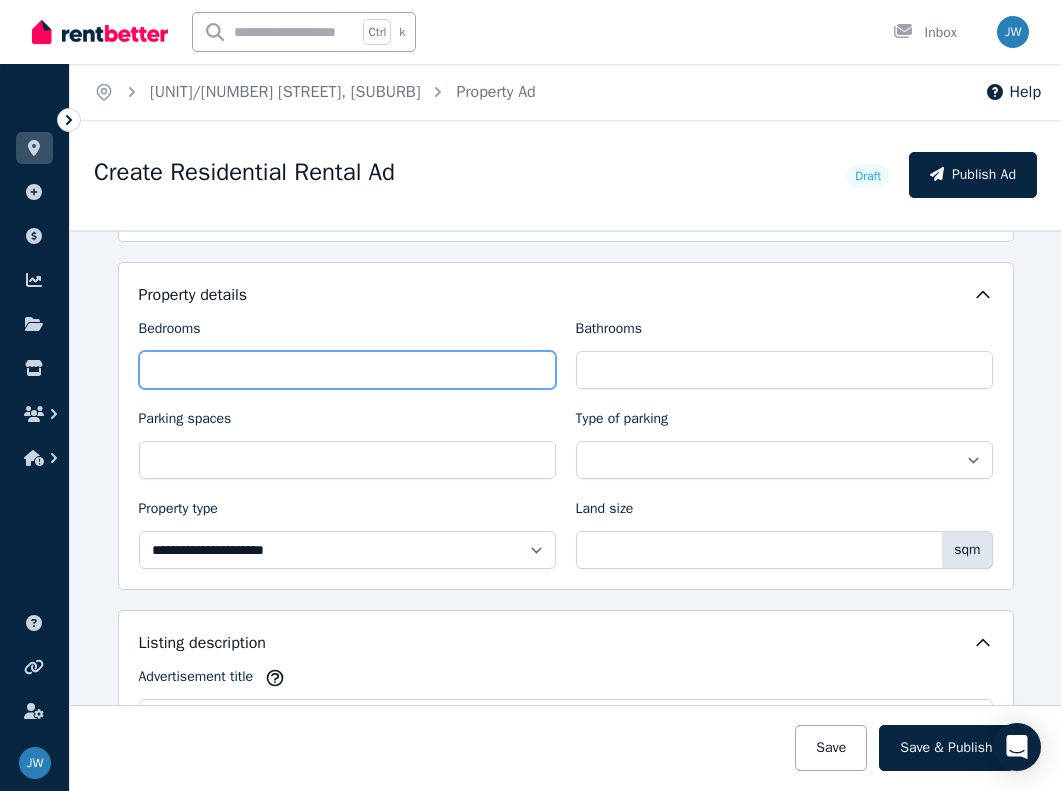 click on "Bedrooms" at bounding box center [347, 370] 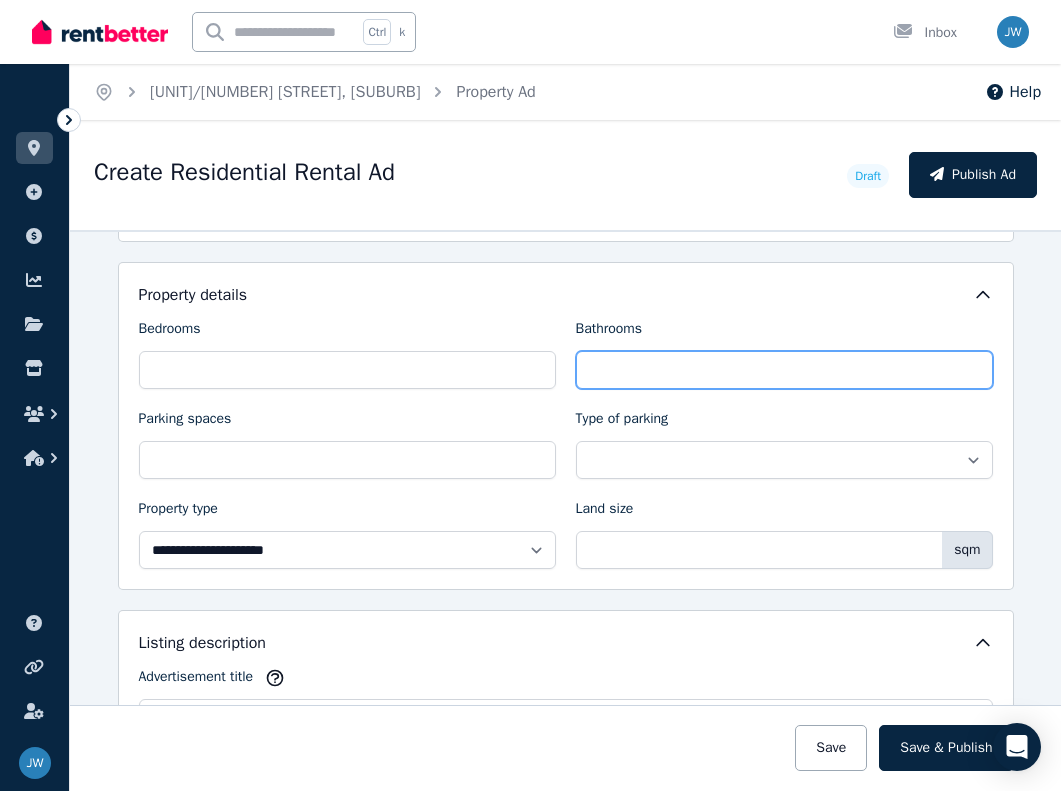 click on "Bathrooms" at bounding box center (784, 370) 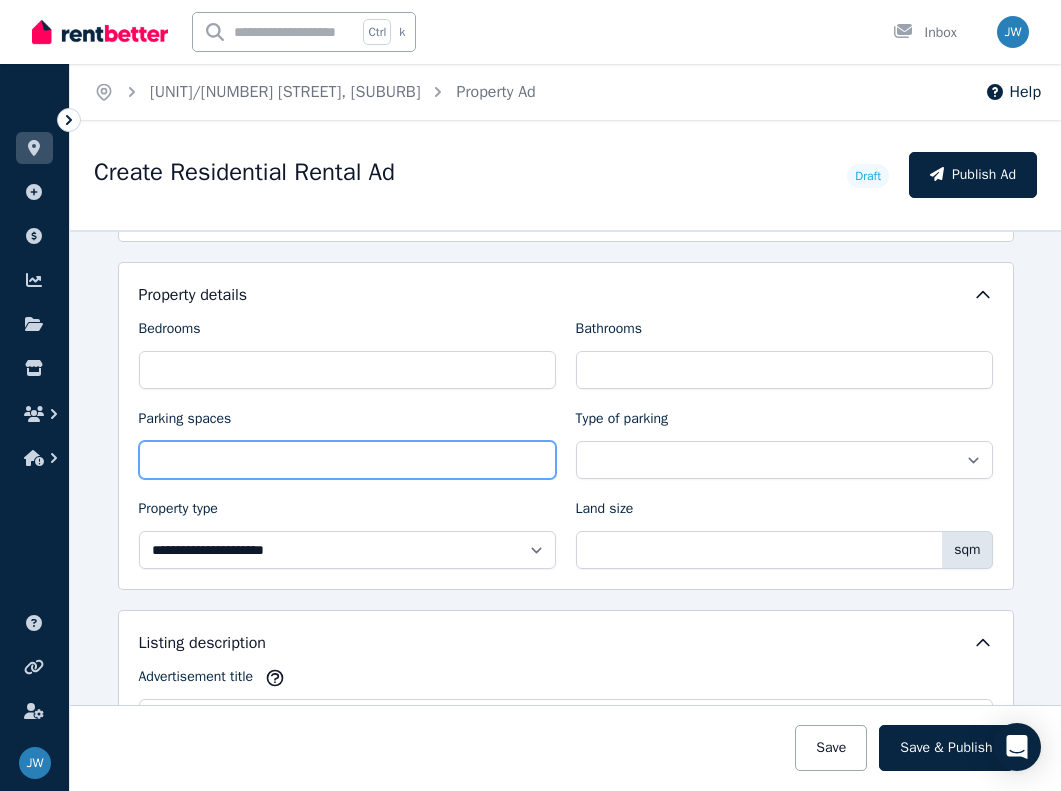 click on "Parking spaces" at bounding box center (347, 460) 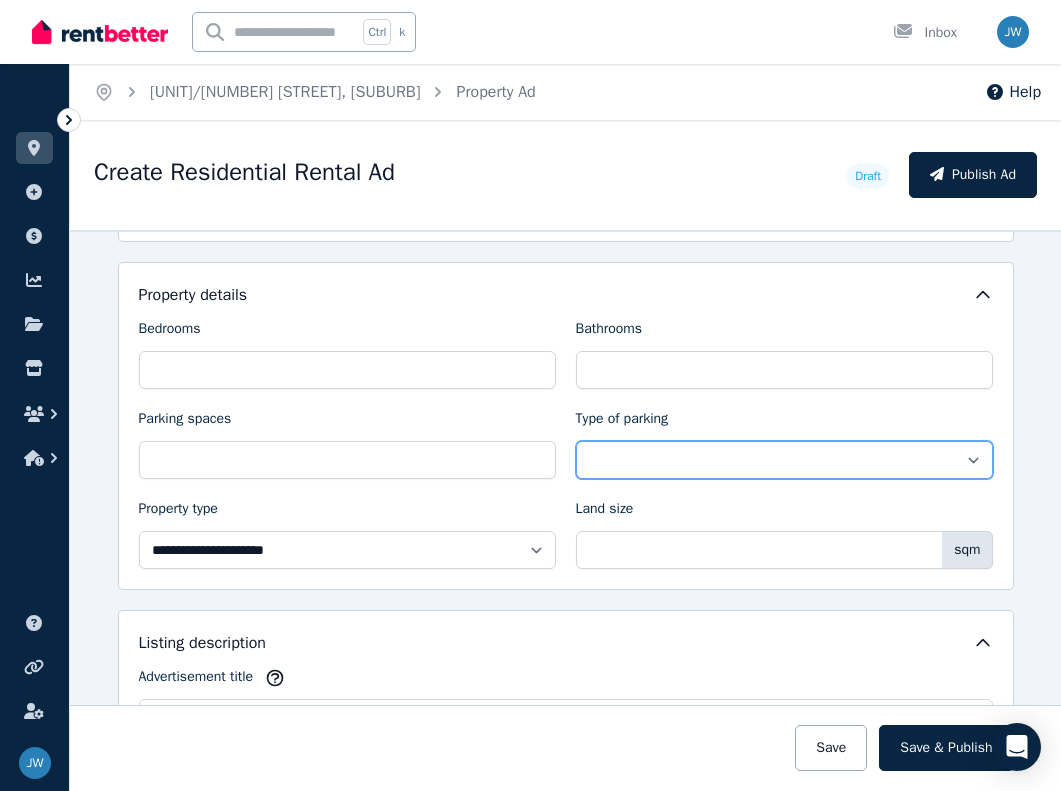 click on "**********" at bounding box center (784, 460) 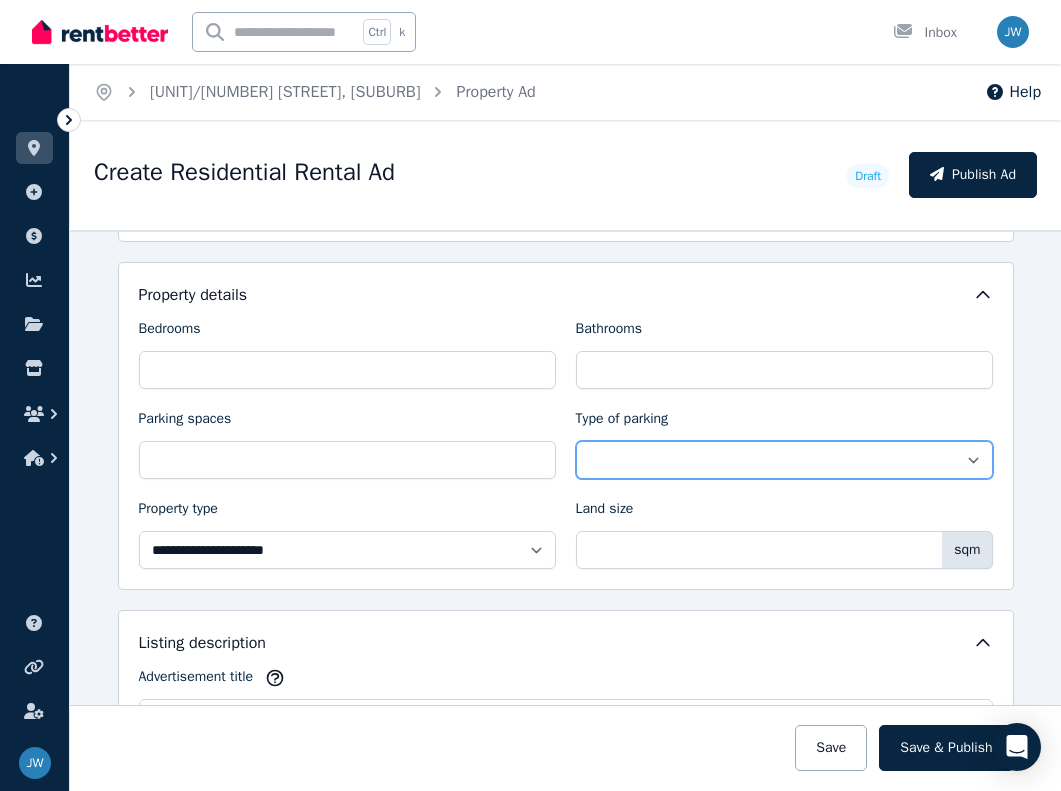 select on "**********" 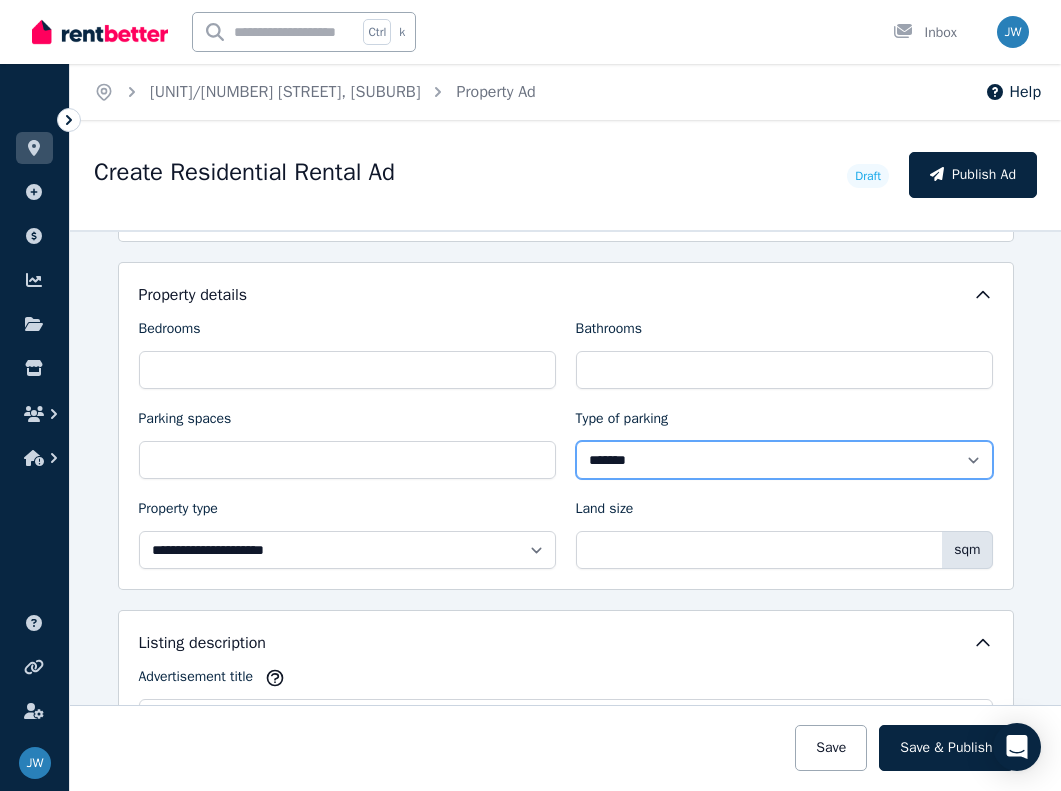 click on "**********" at bounding box center (784, 460) 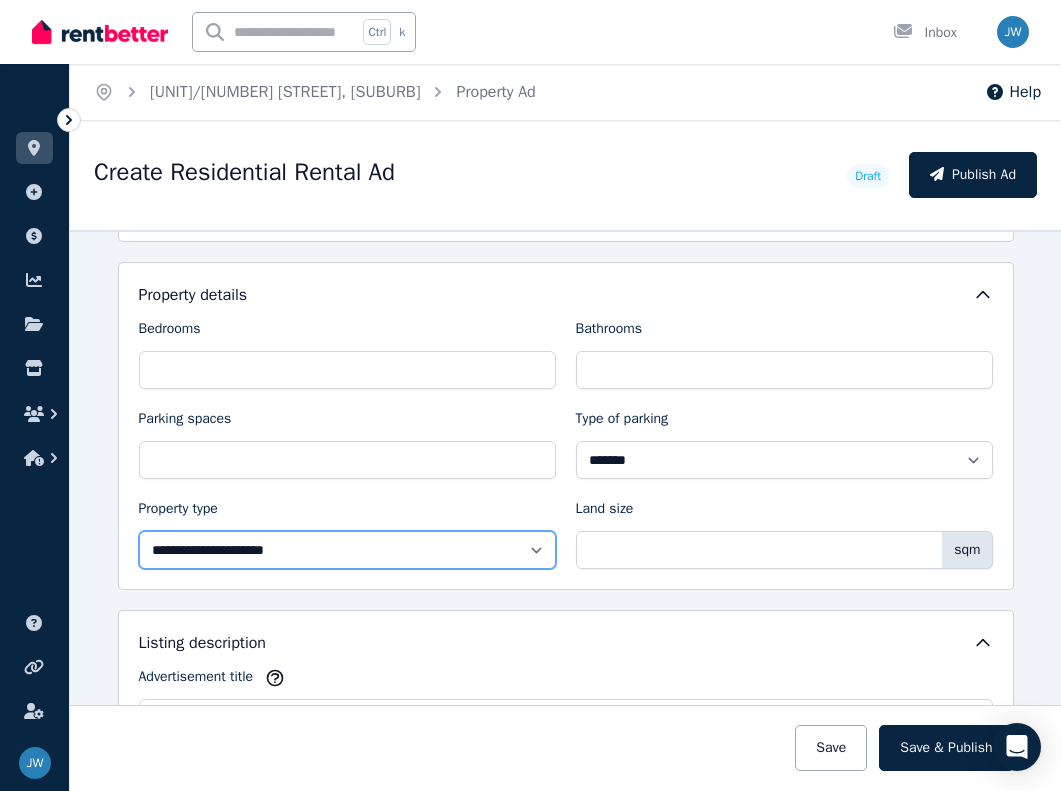click on "**********" at bounding box center (347, 550) 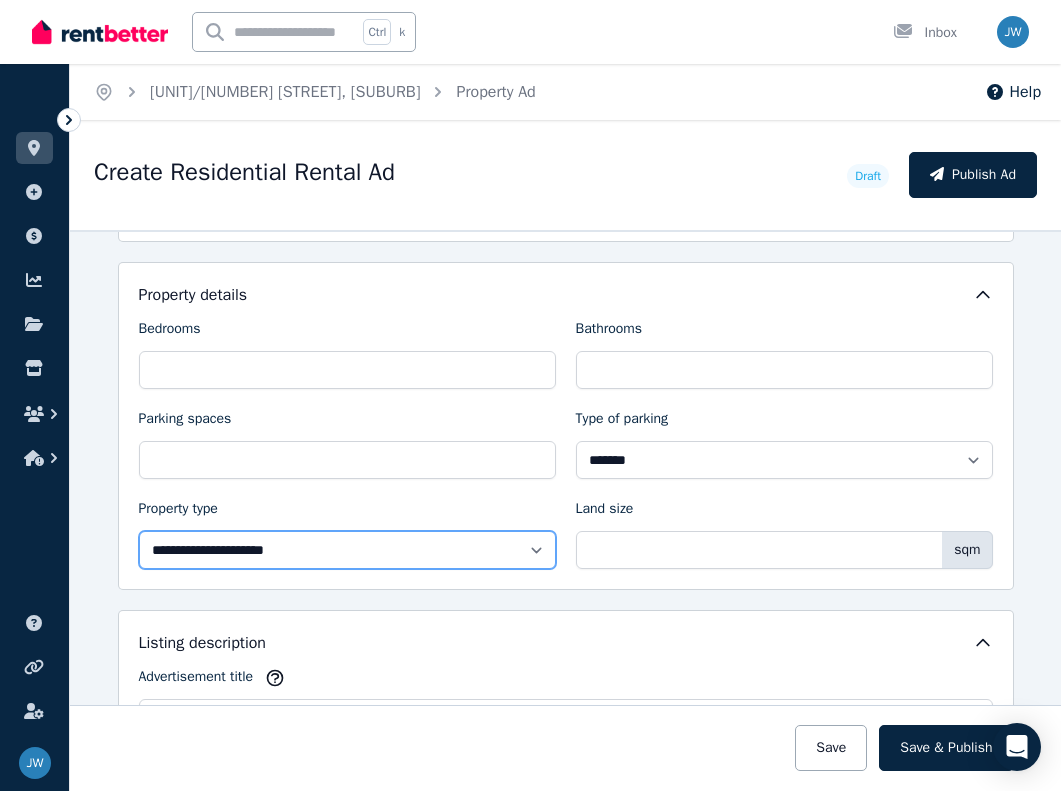 select on "**********" 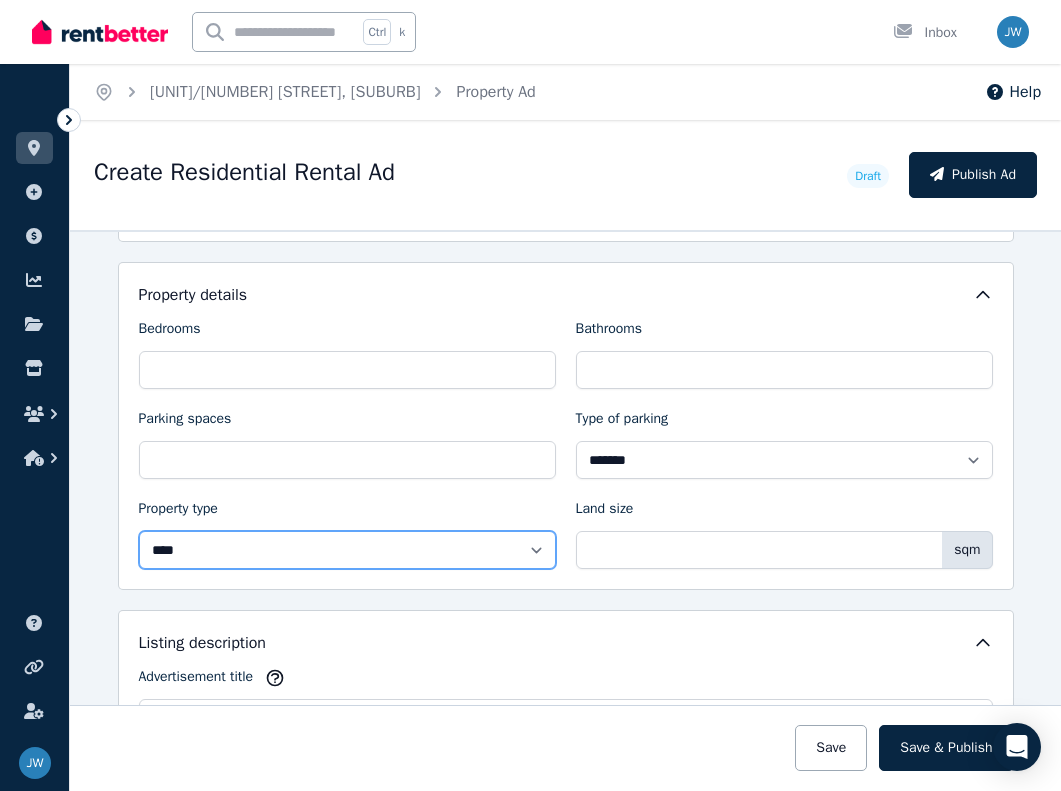 click on "**********" at bounding box center [347, 550] 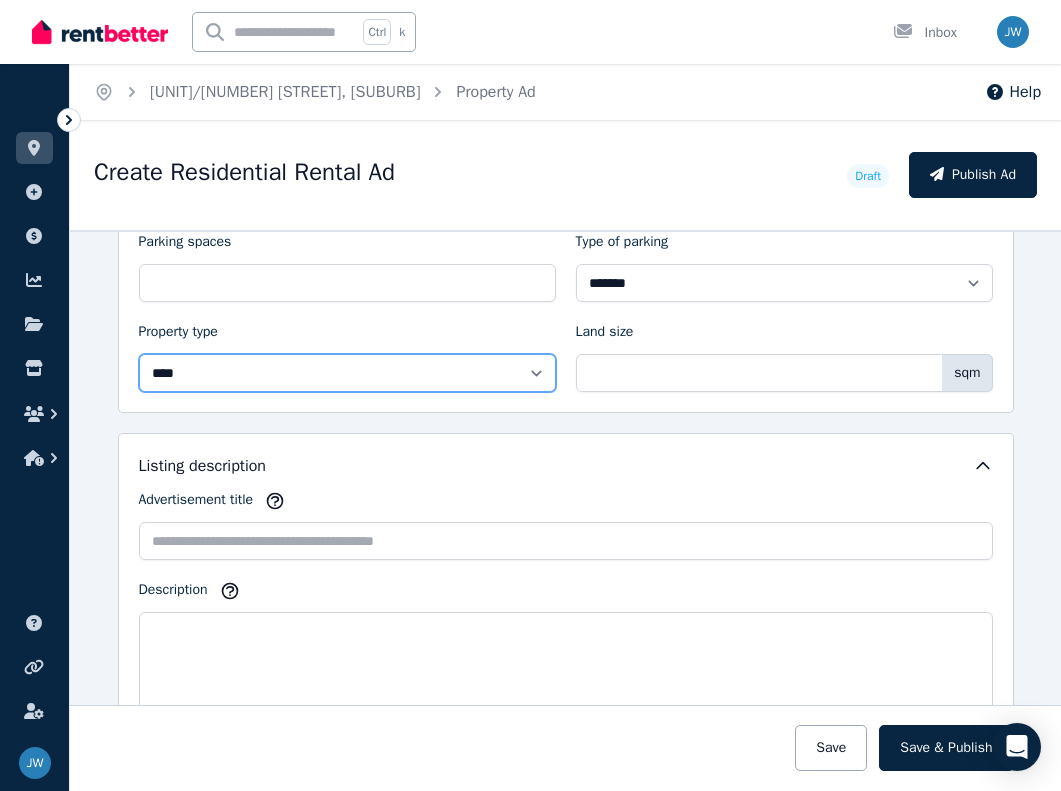 scroll, scrollTop: 963, scrollLeft: 0, axis: vertical 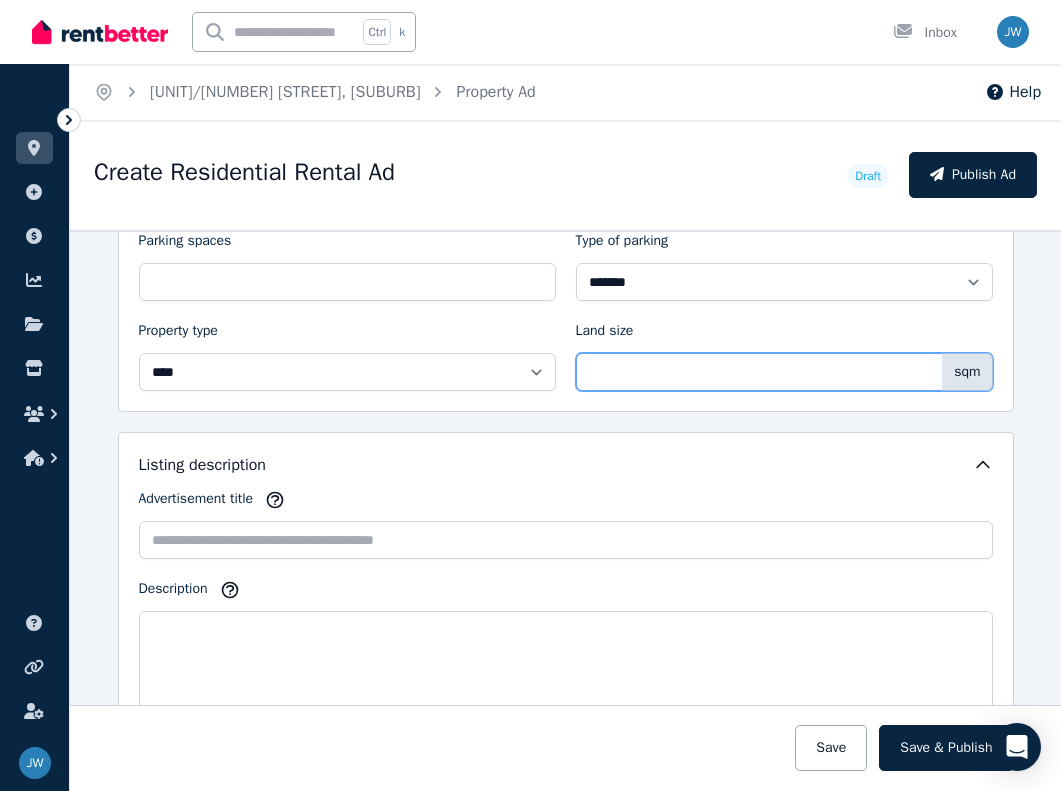 click on "Land size" at bounding box center [784, 372] 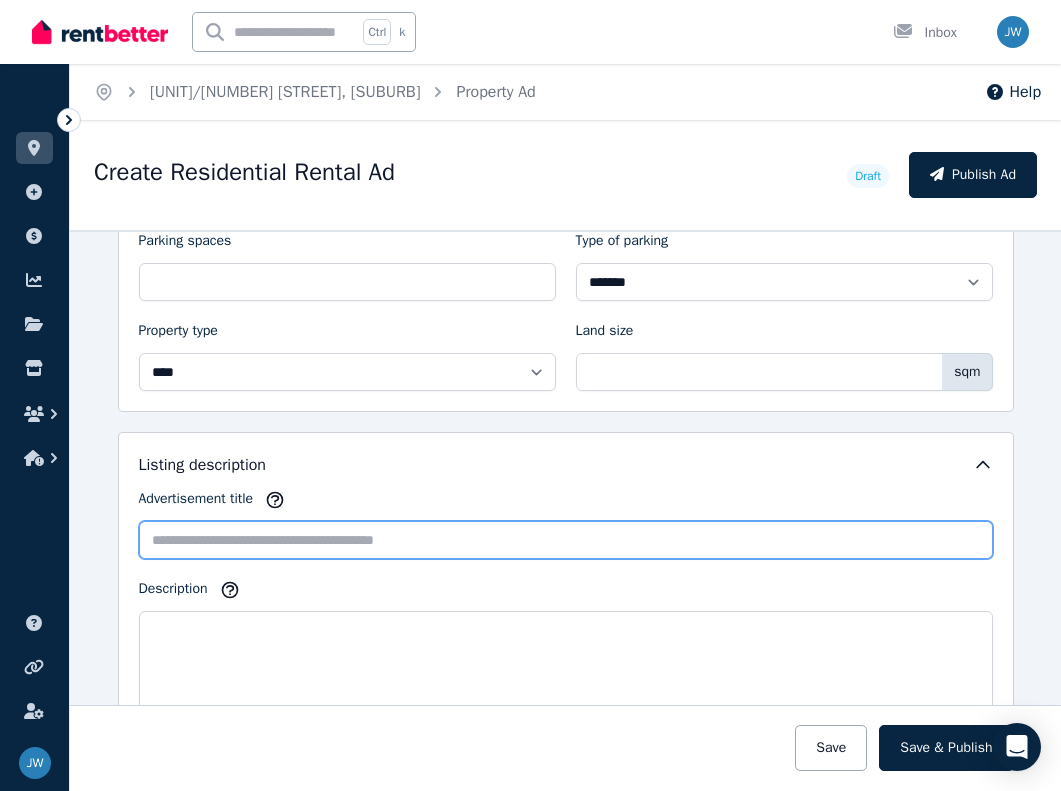 click on "Advertisement title" at bounding box center [566, 540] 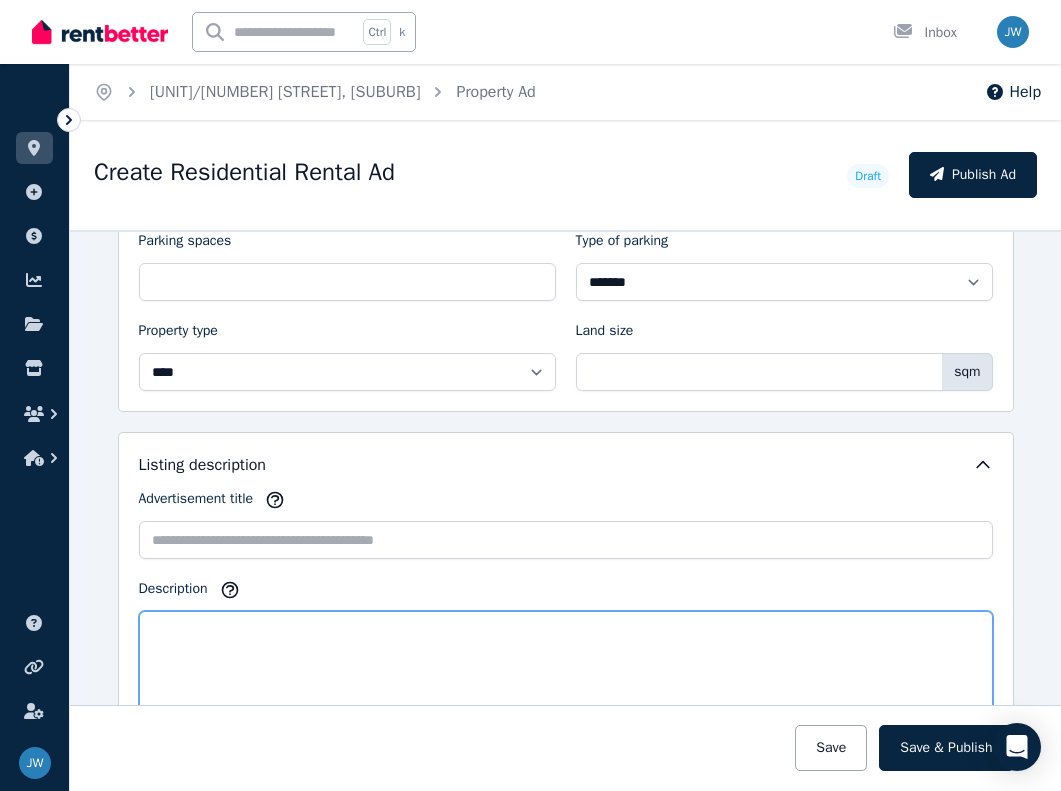click on "Description" at bounding box center (566, 680) 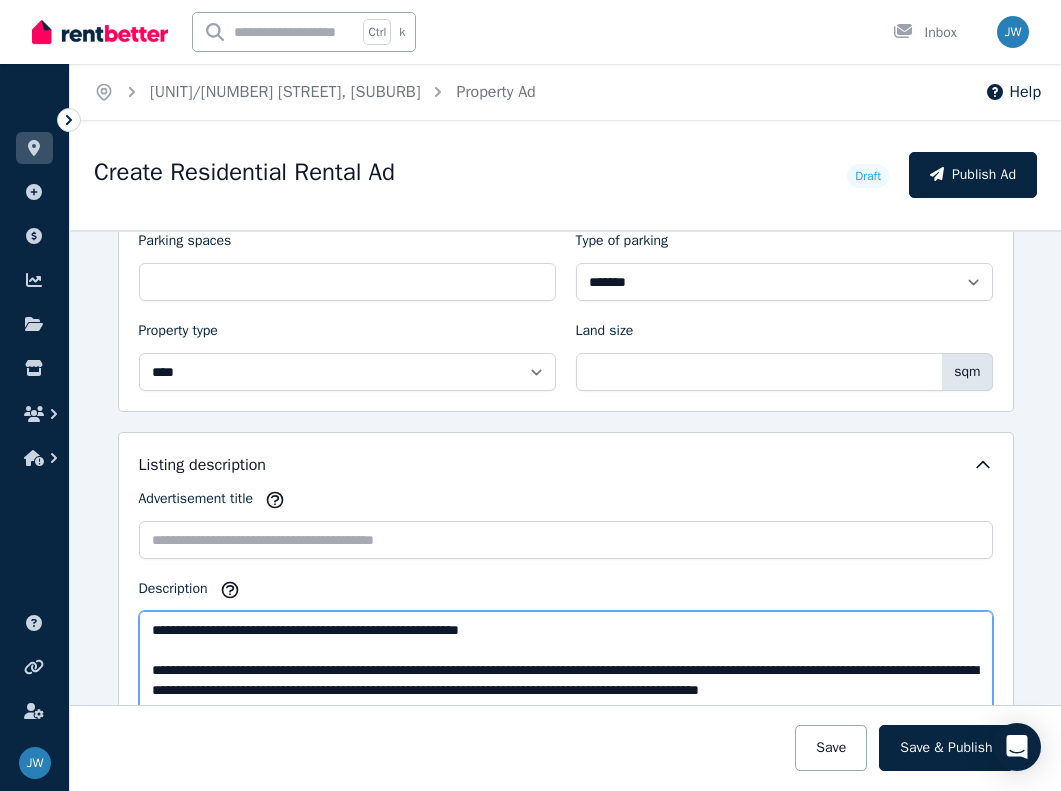 scroll, scrollTop: 511, scrollLeft: 0, axis: vertical 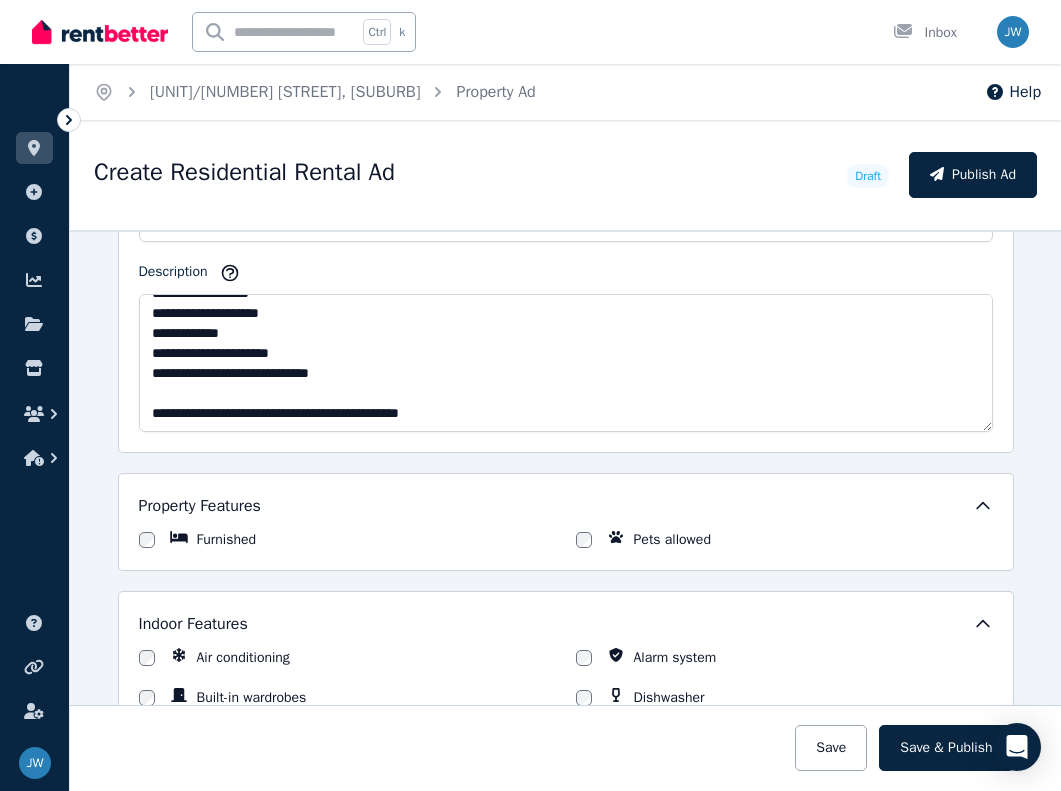 click on "Indoor Features Air conditioning Alarm system Built-in wardrobes Dishwasher Ducted heating Gas heating Gym Hydronic heating Indoor spa Intercom Fireplace(s) Split-system heating" at bounding box center (566, 740) 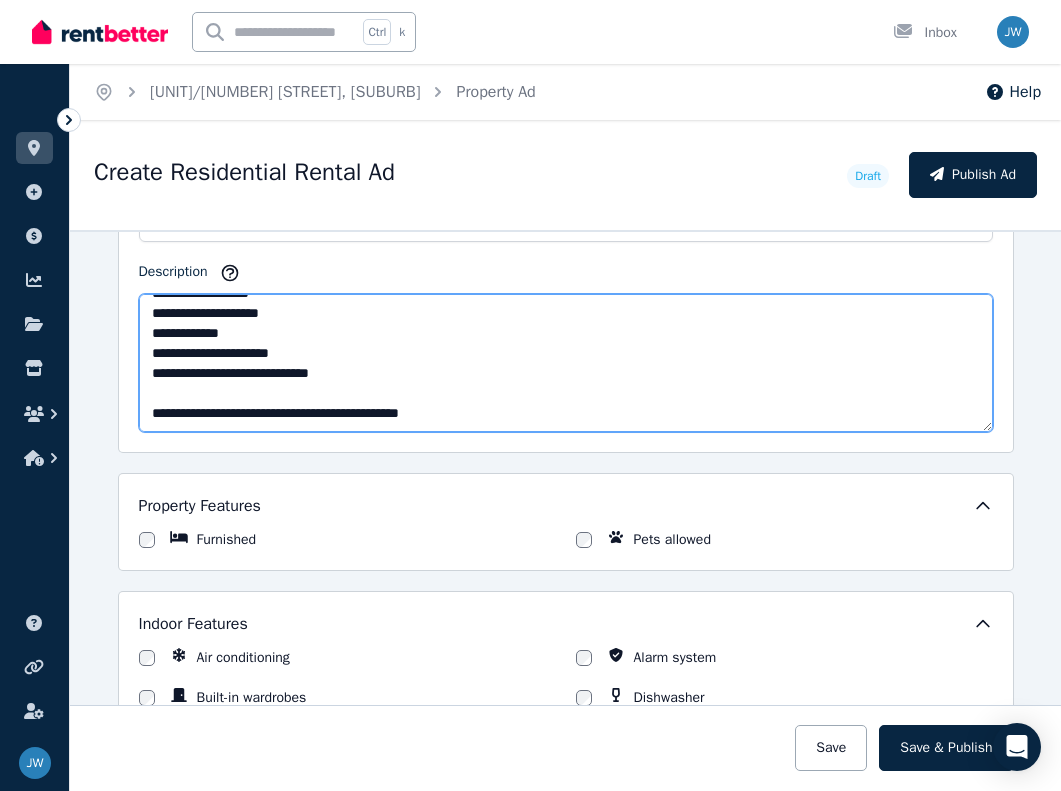 scroll, scrollTop: 0, scrollLeft: 0, axis: both 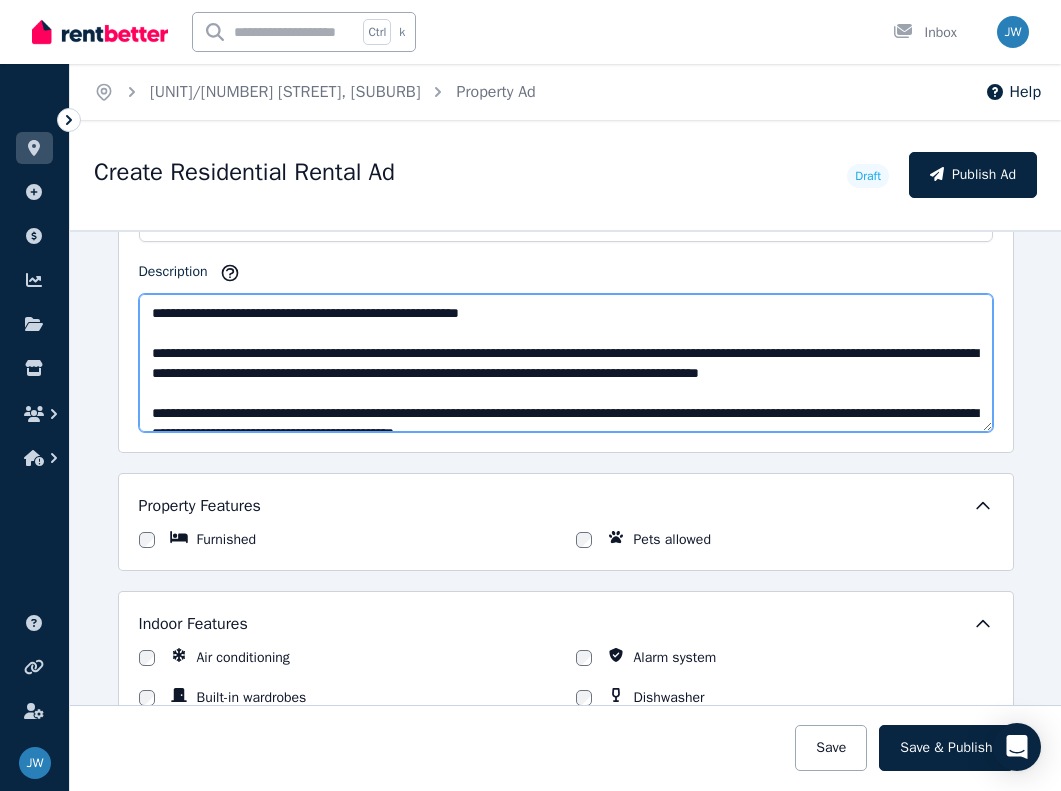 click on "Description" at bounding box center (566, 363) 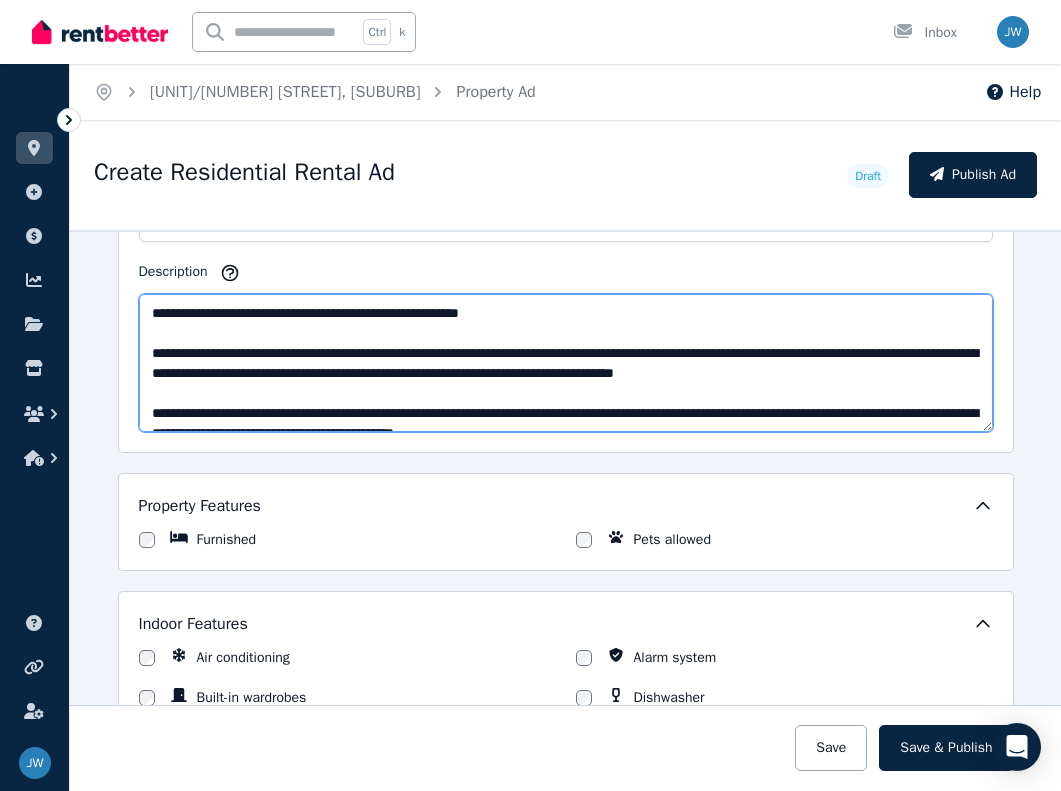 click on "Description" at bounding box center [566, 363] 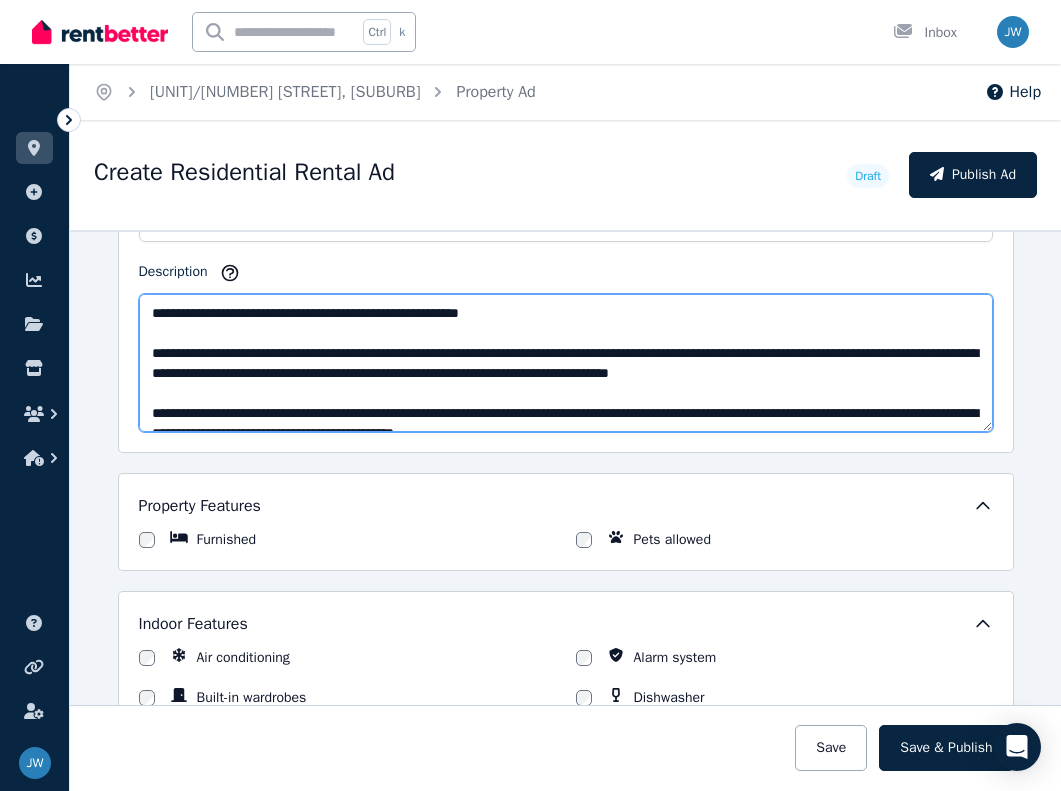 click on "Description" at bounding box center (566, 363) 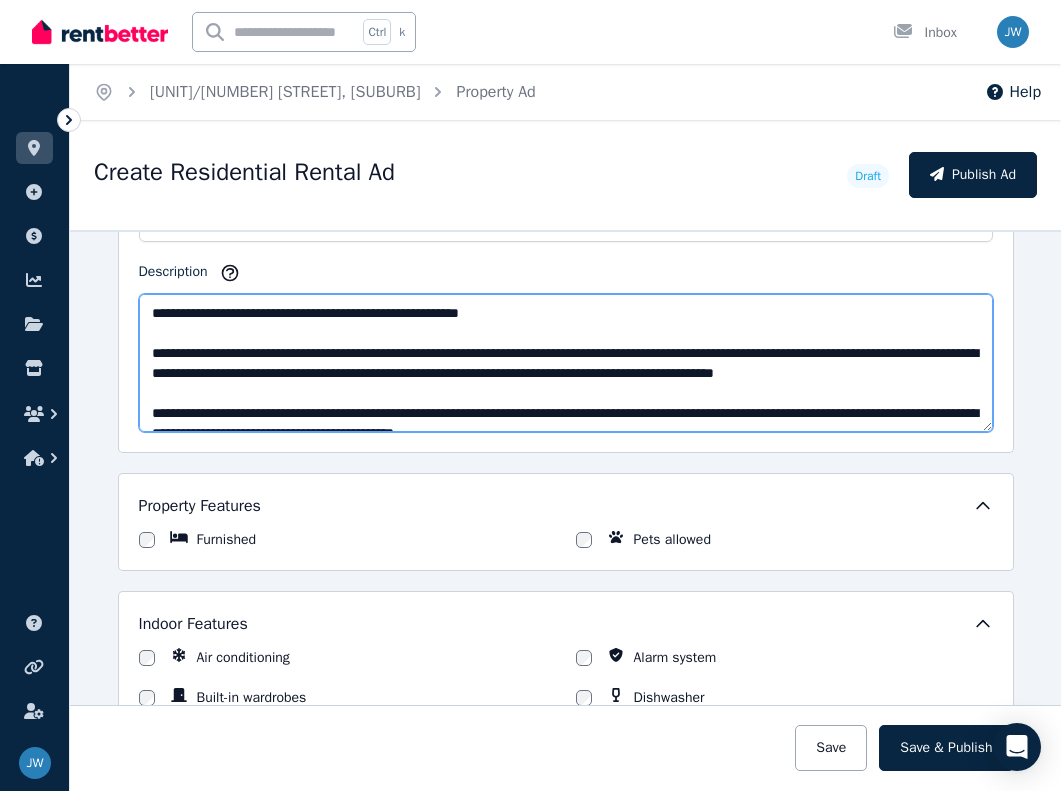 click on "Description" at bounding box center [566, 363] 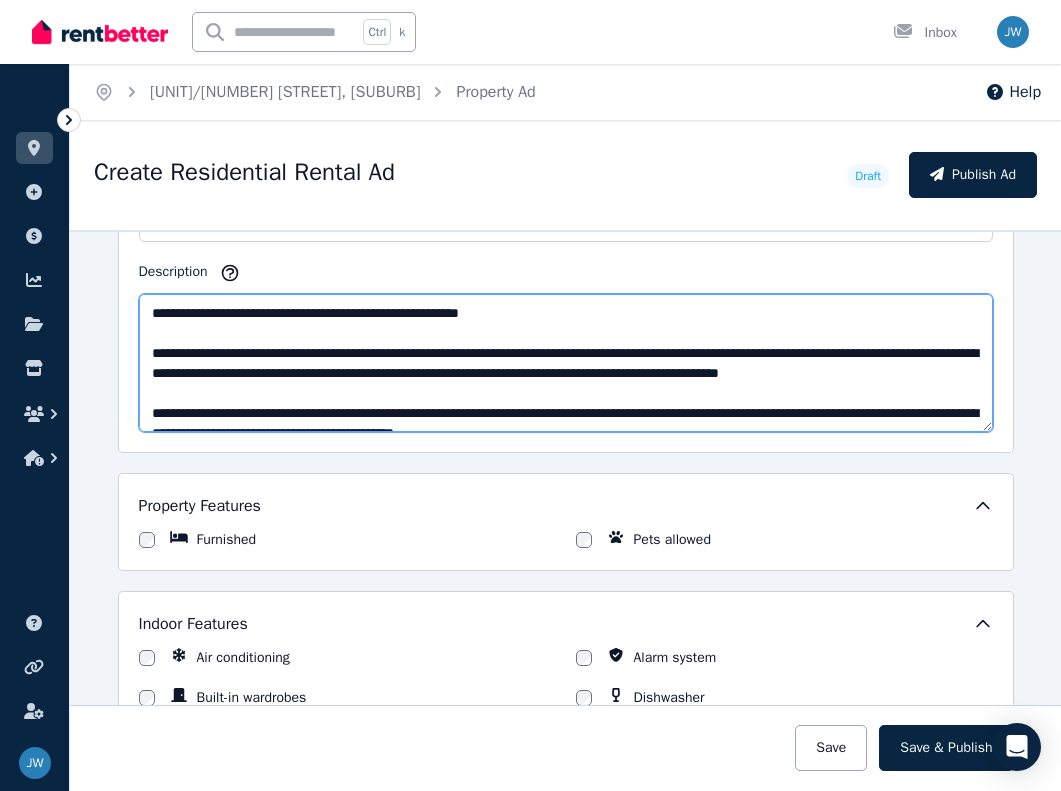 click on "Description" at bounding box center (566, 363) 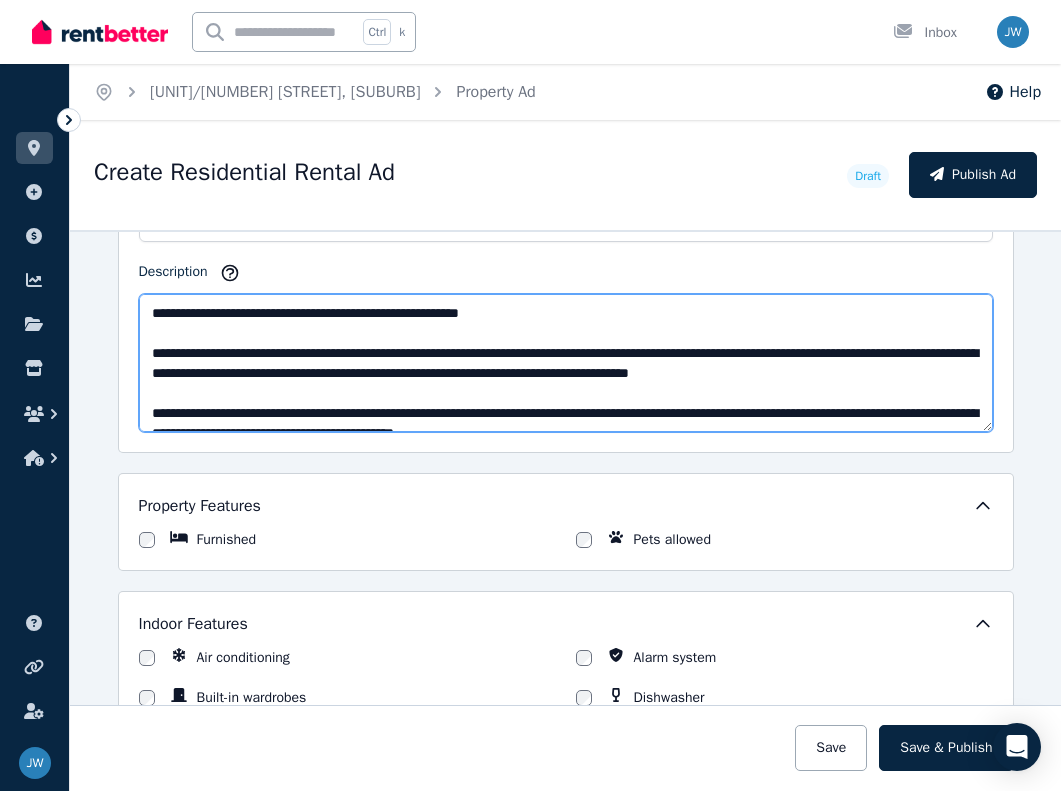 scroll, scrollTop: 40, scrollLeft: 0, axis: vertical 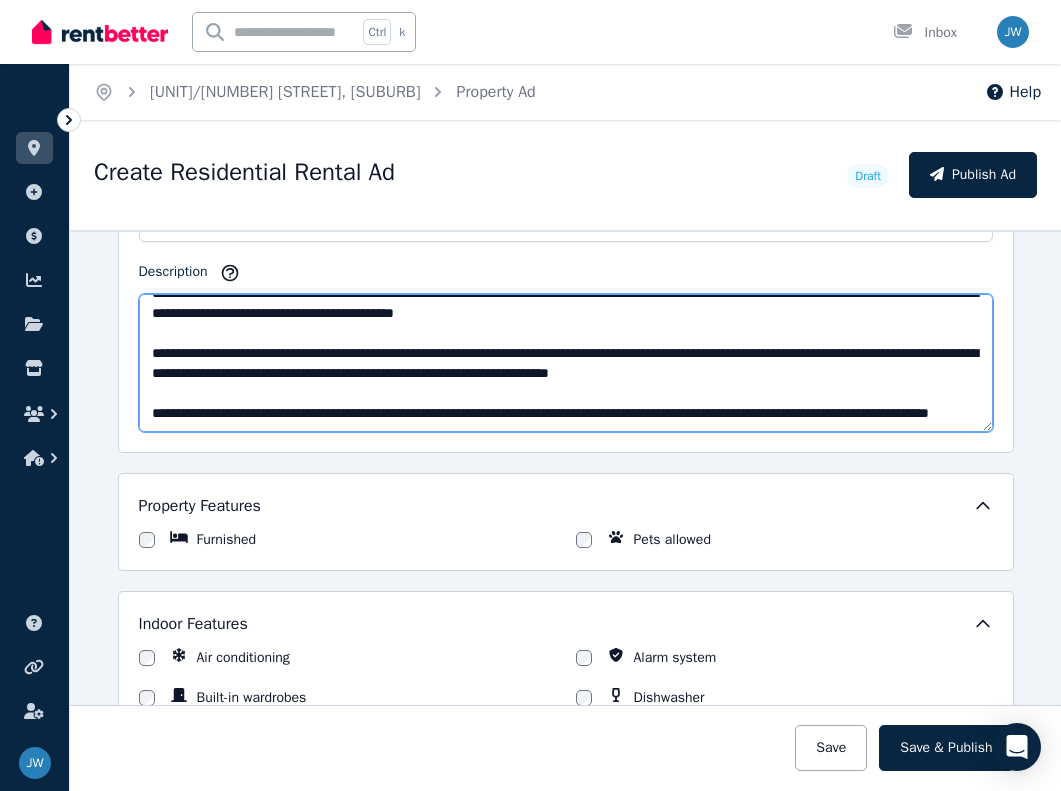 click on "Description" at bounding box center (566, 363) 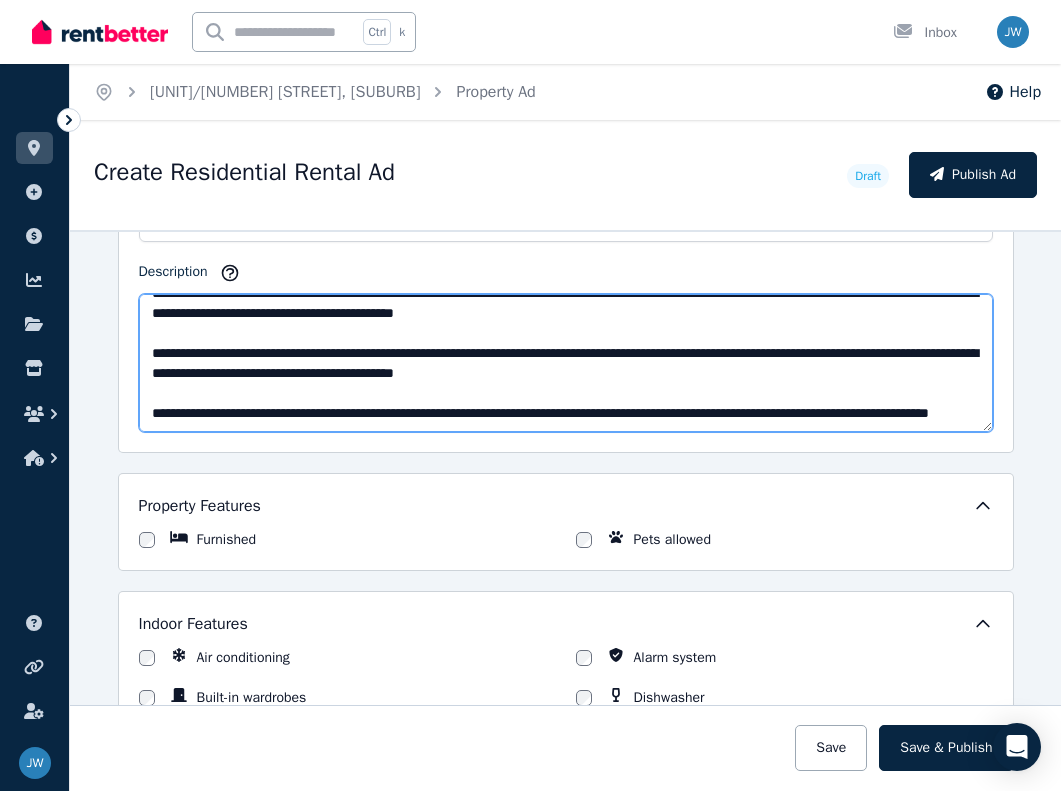 click on "Description" at bounding box center [566, 363] 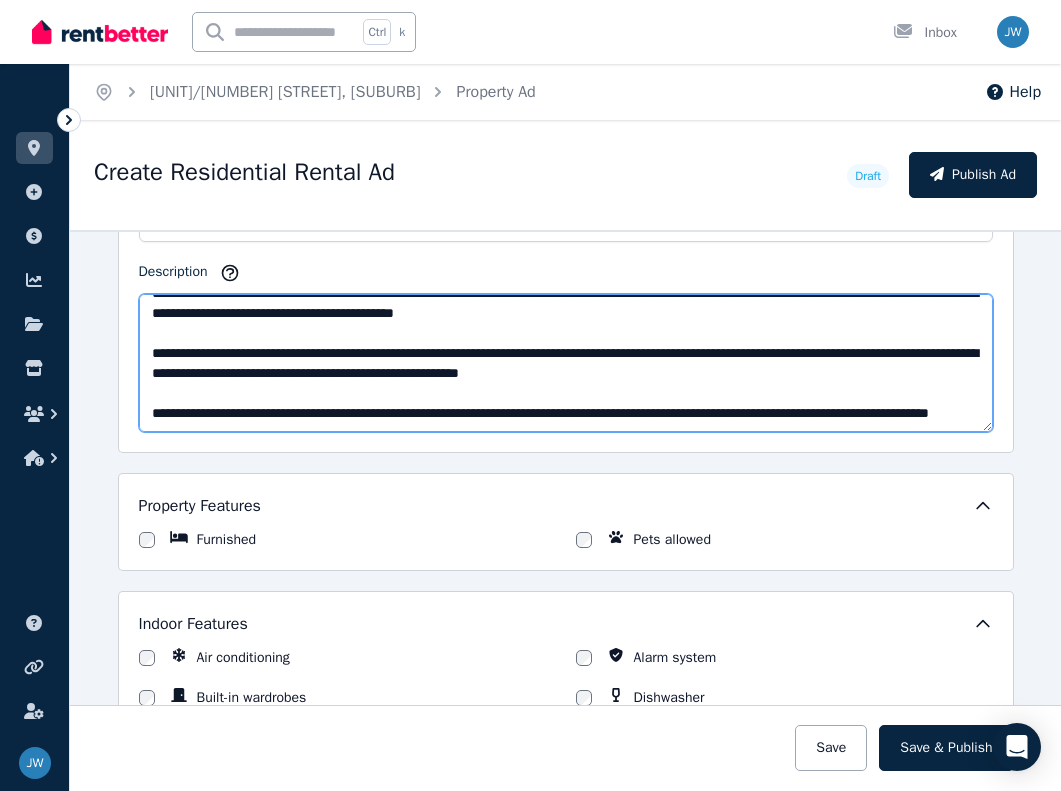 click on "Description" at bounding box center (566, 363) 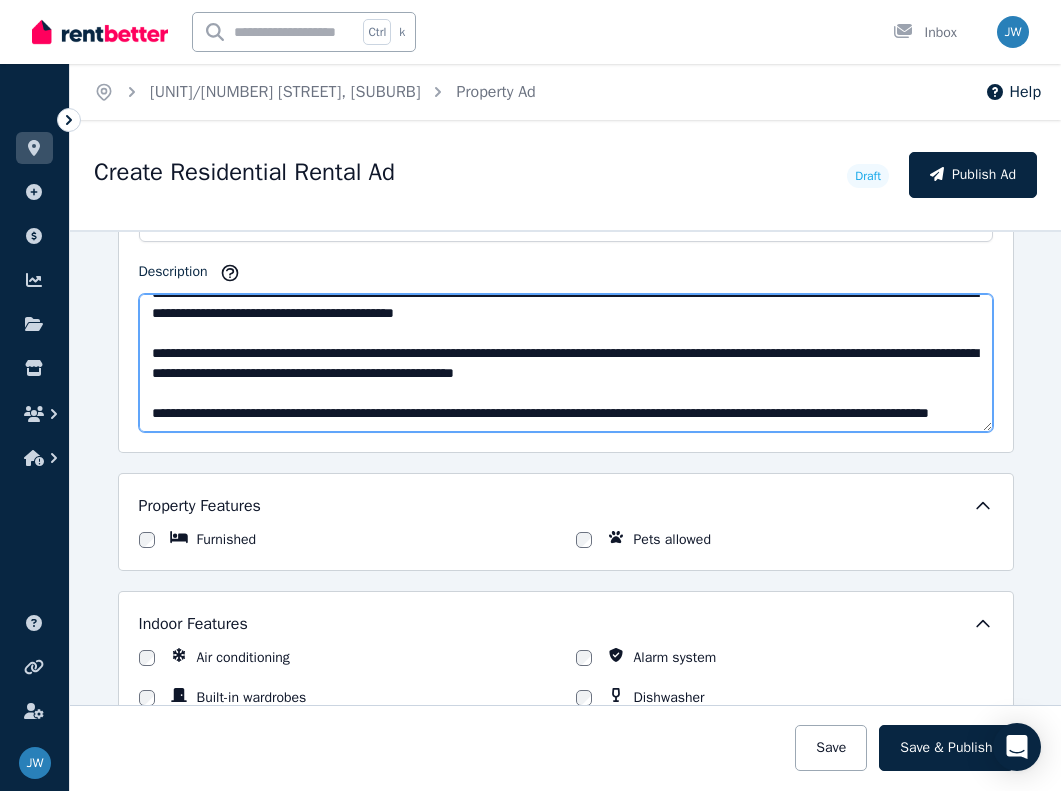 click on "Description" at bounding box center (566, 363) 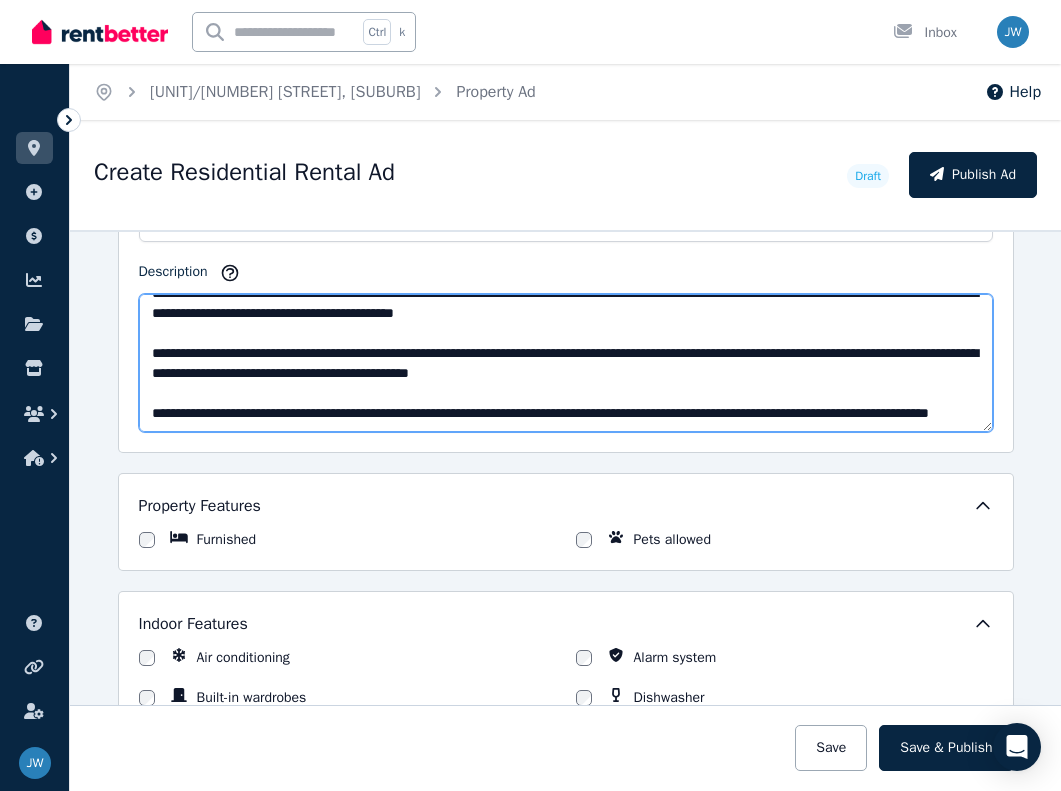 drag, startPoint x: 705, startPoint y: 372, endPoint x: 502, endPoint y: 367, distance: 203.06157 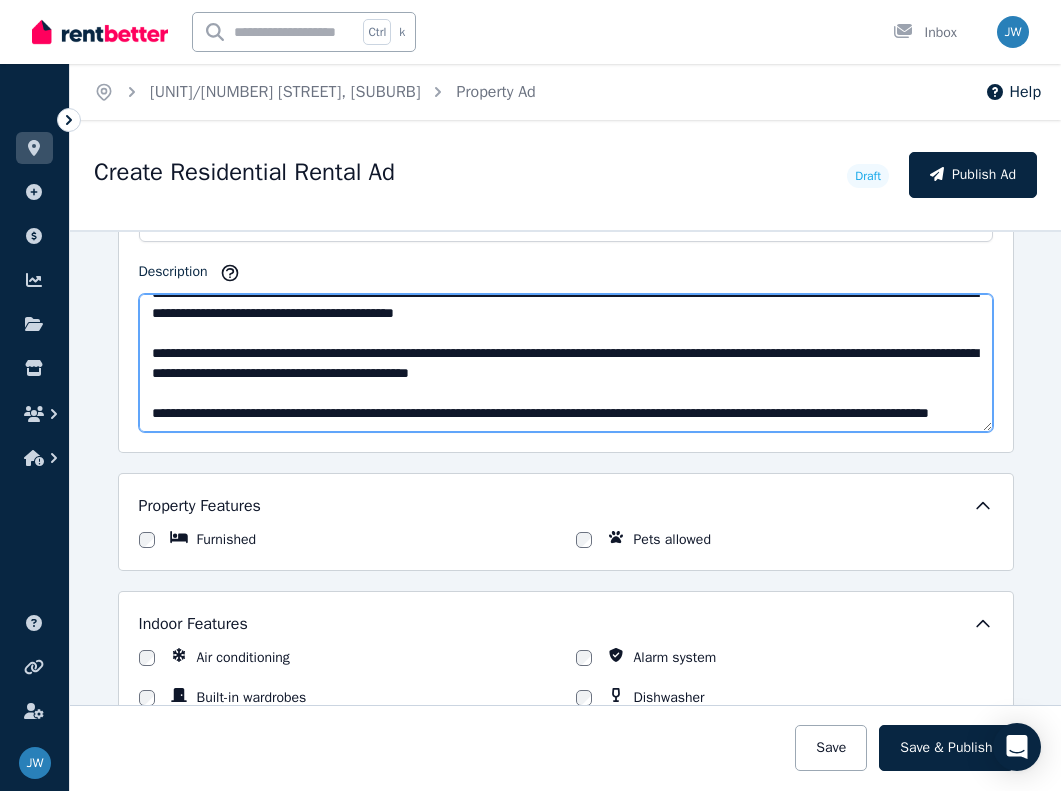 click on "Description" at bounding box center (566, 363) 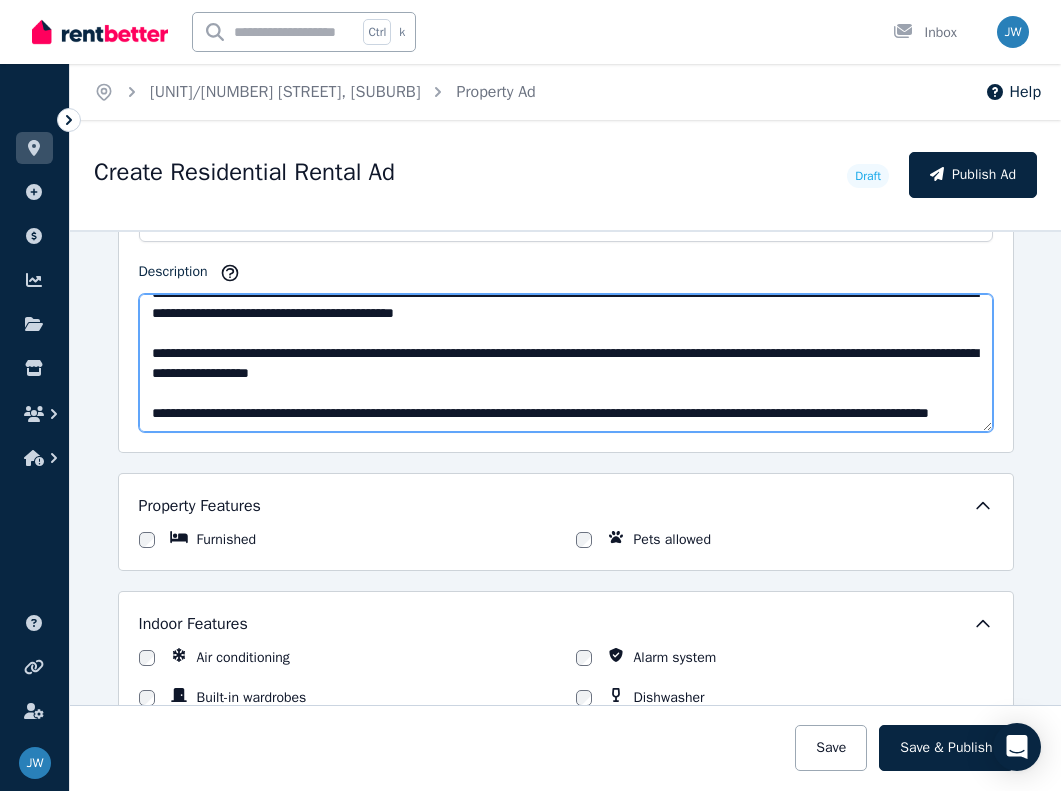 click on "Description" at bounding box center (566, 363) 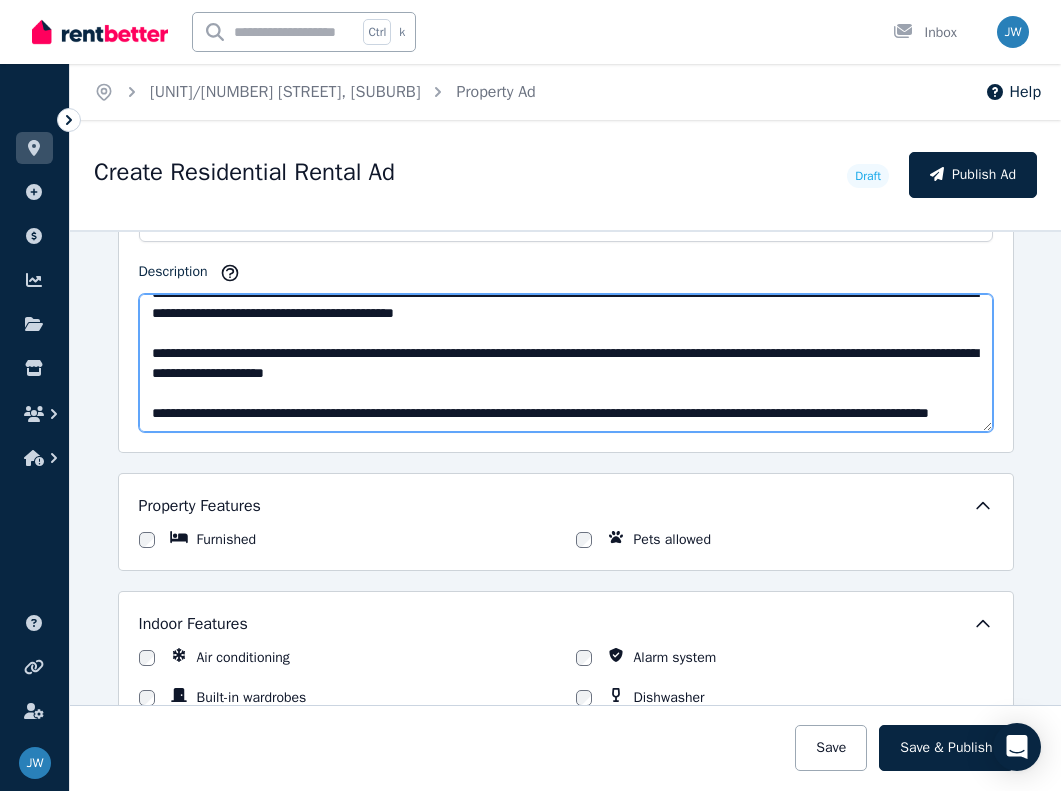 scroll, scrollTop: 160, scrollLeft: 0, axis: vertical 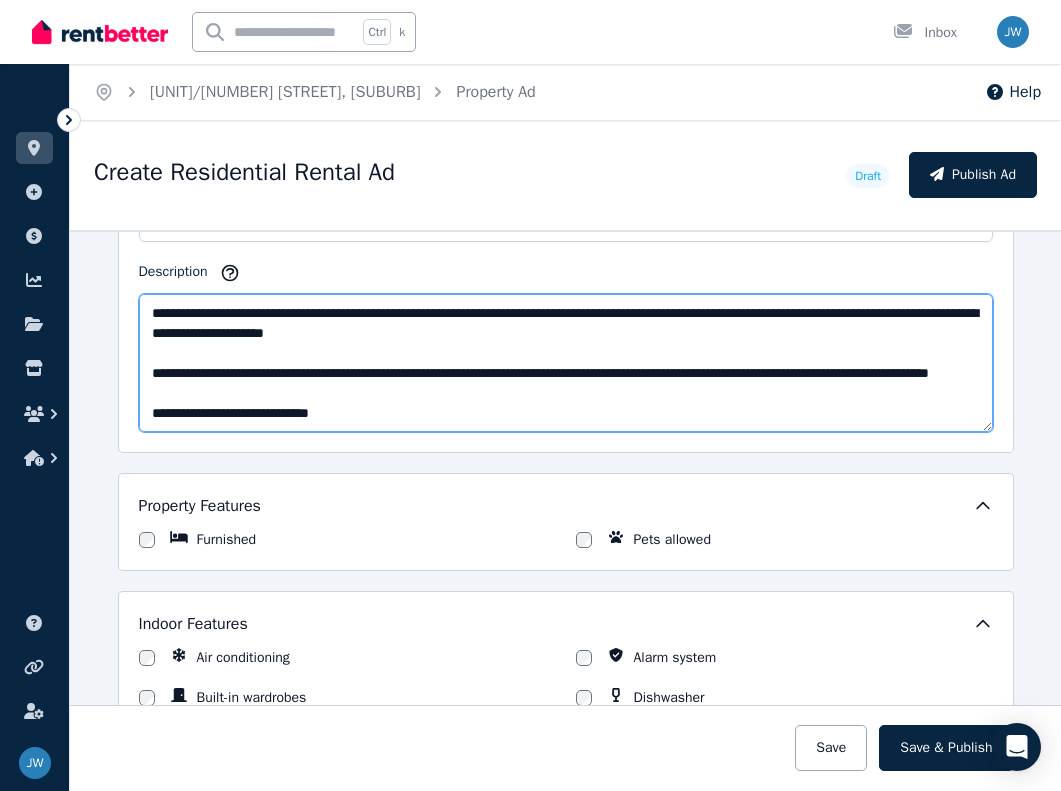 click on "Description" at bounding box center [566, 363] 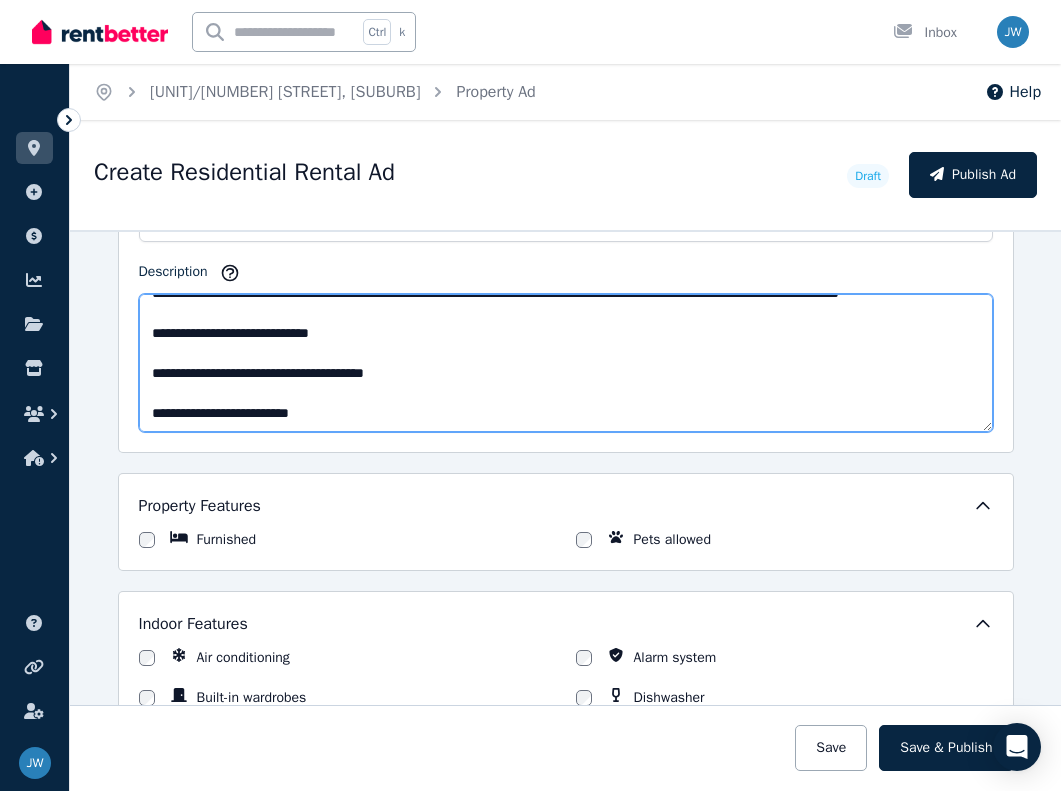 scroll, scrollTop: 280, scrollLeft: 0, axis: vertical 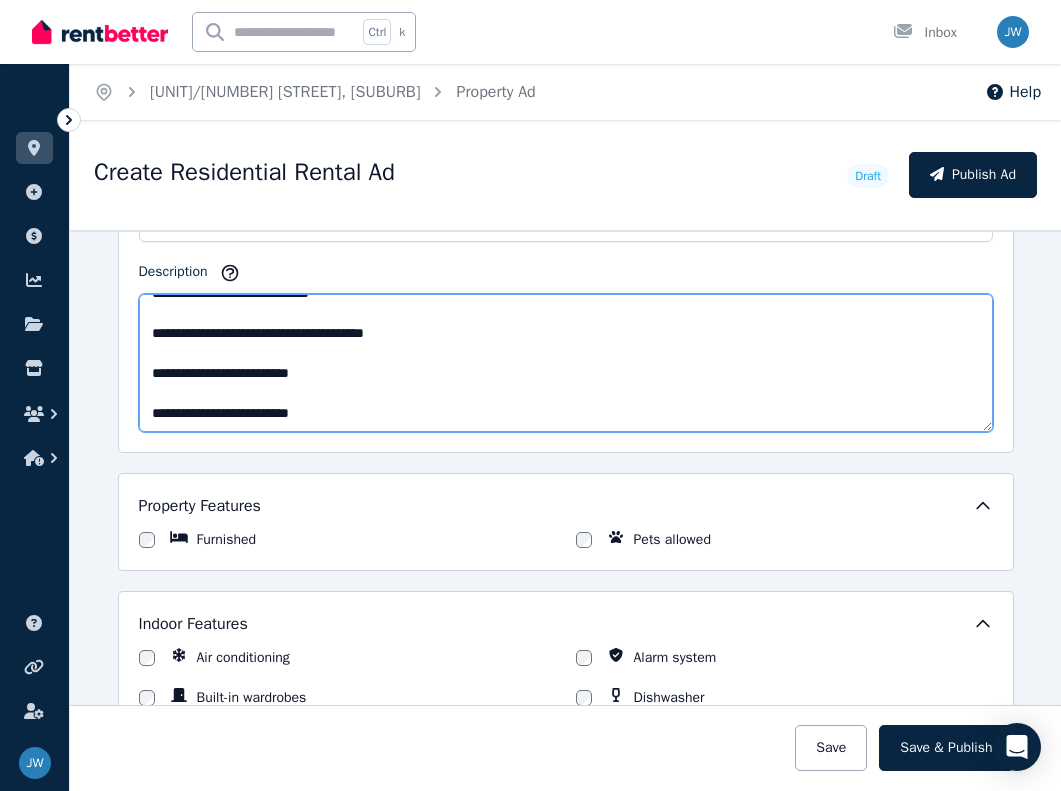 drag, startPoint x: 190, startPoint y: 352, endPoint x: 79, endPoint y: 355, distance: 111.040535 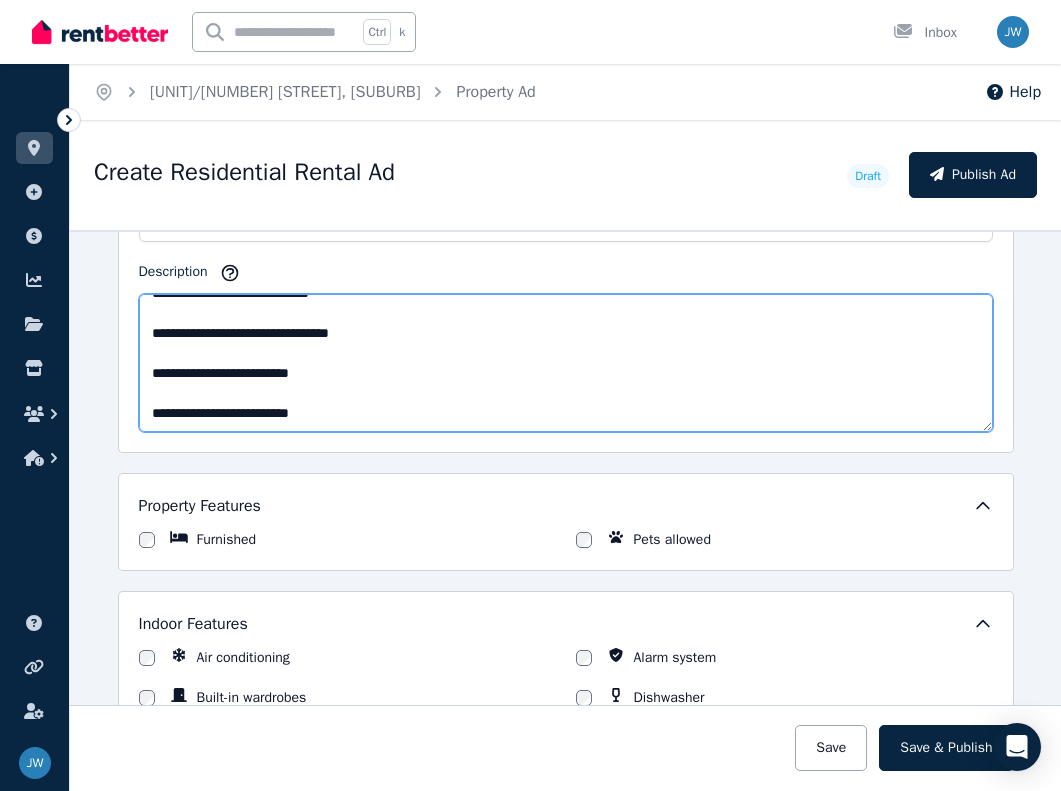 click on "Description" at bounding box center [566, 363] 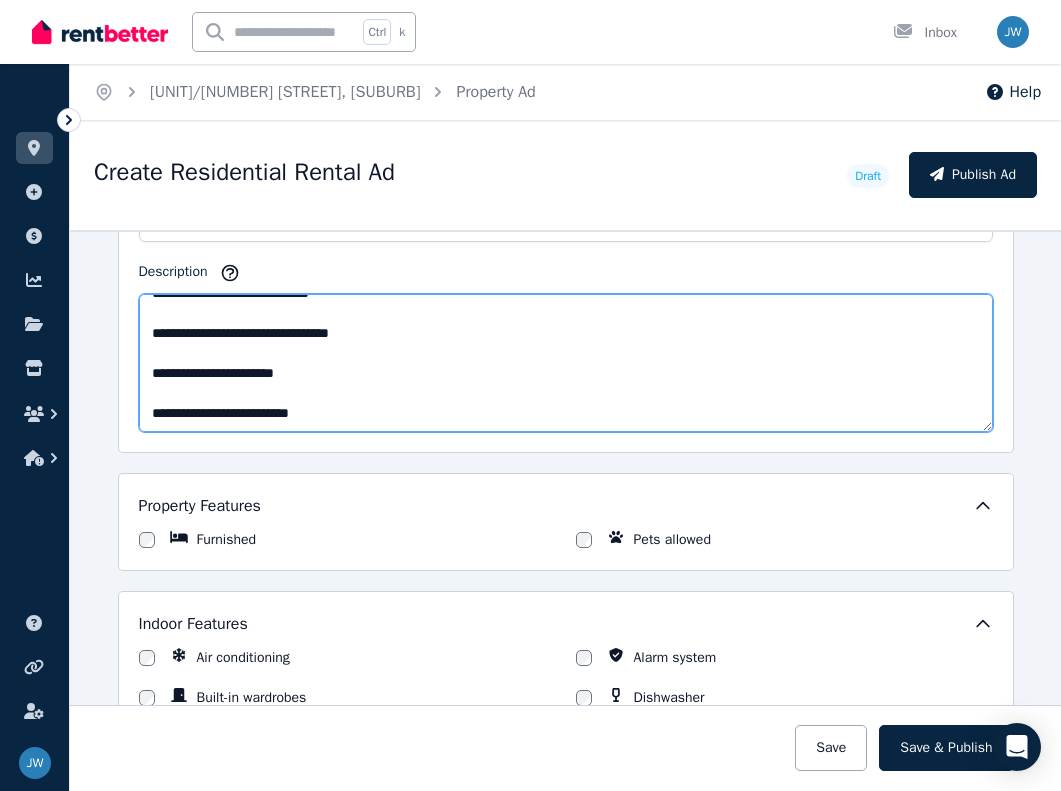 scroll, scrollTop: 320, scrollLeft: 0, axis: vertical 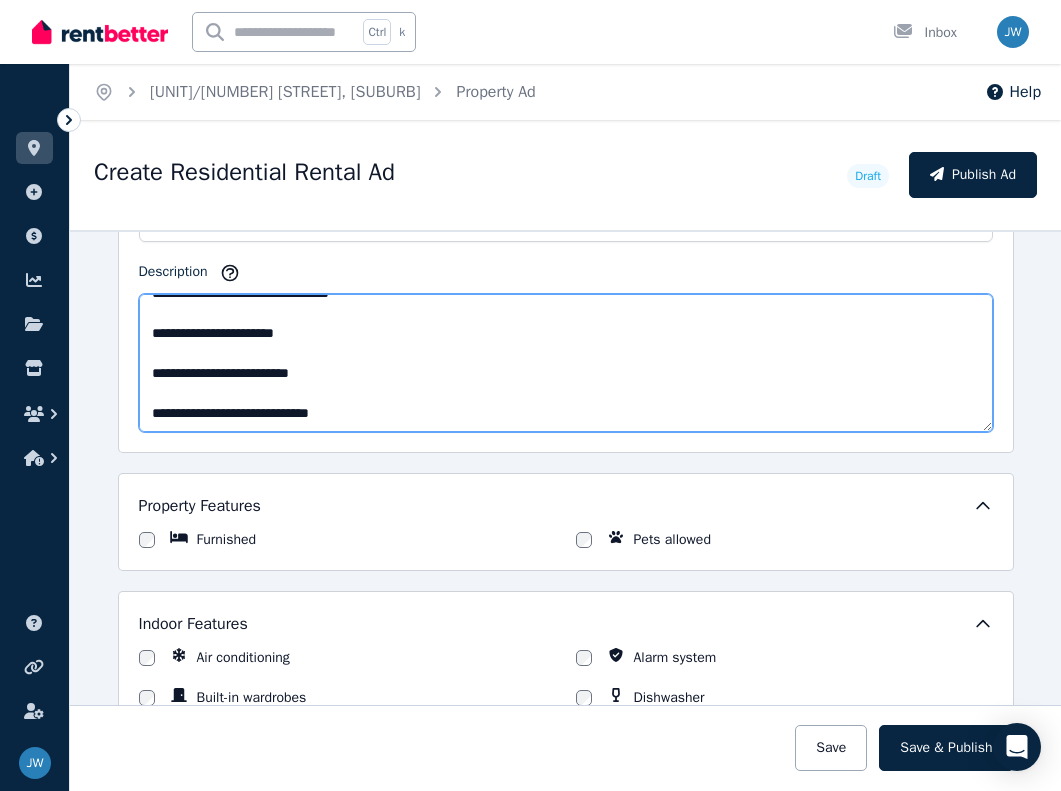click on "Description" at bounding box center (566, 363) 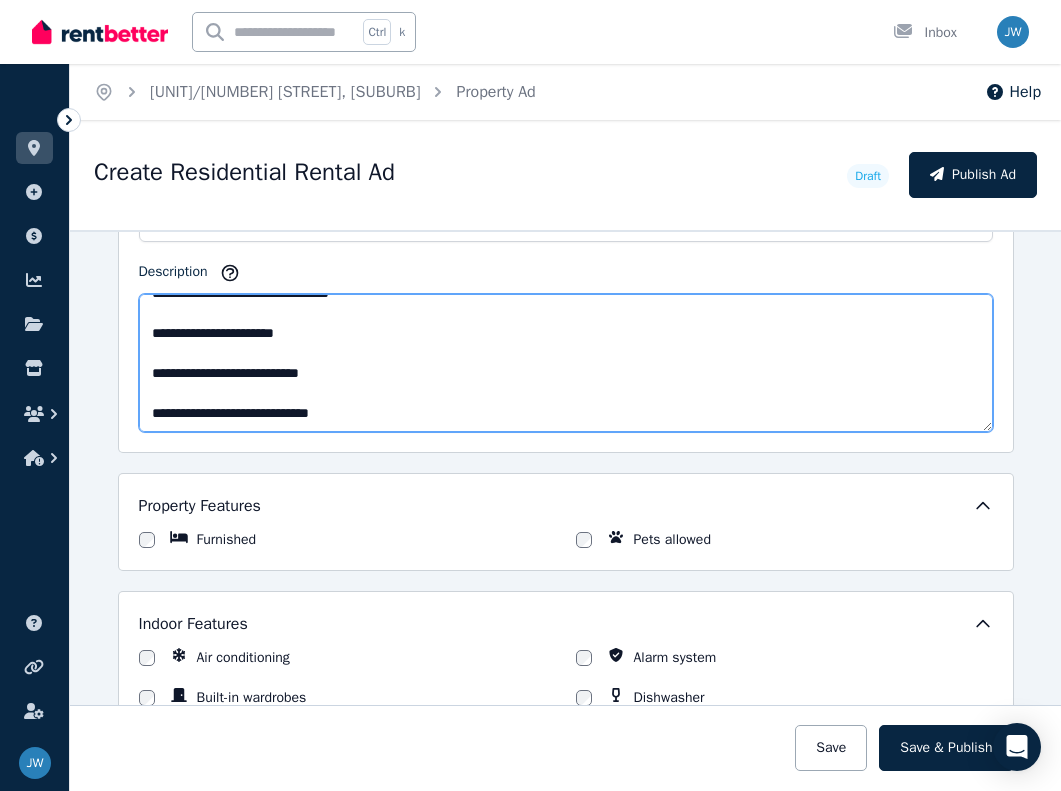 scroll, scrollTop: 360, scrollLeft: 0, axis: vertical 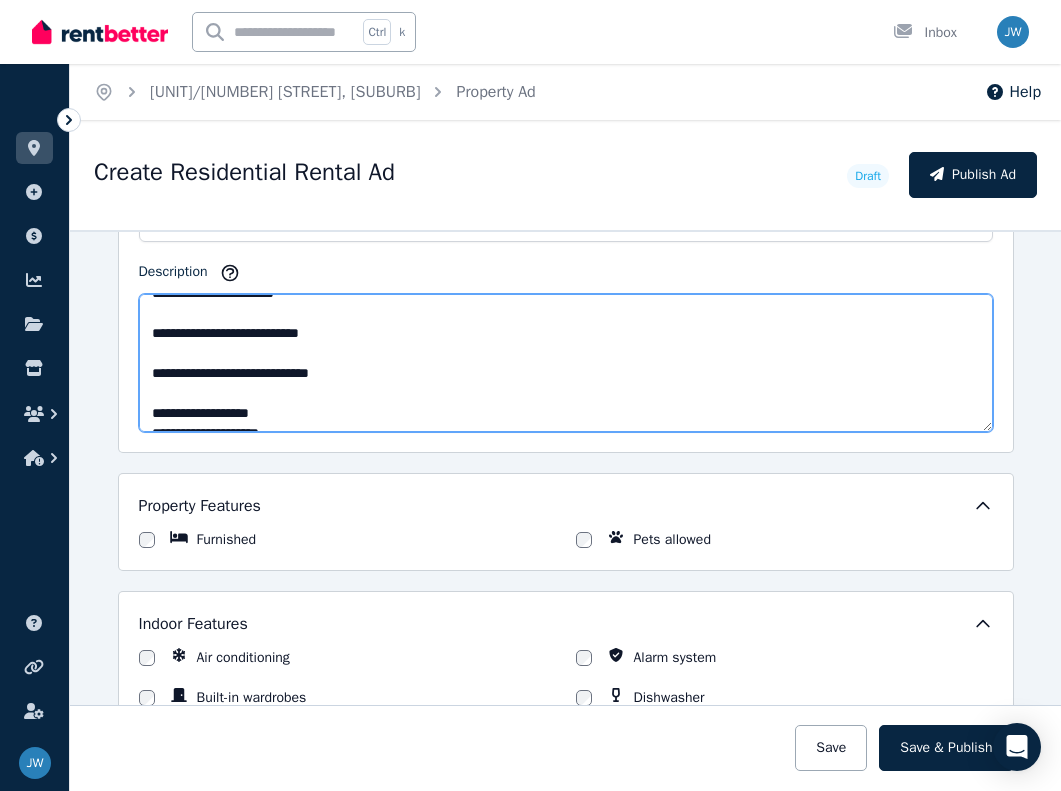 drag, startPoint x: 295, startPoint y: 393, endPoint x: 183, endPoint y: 394, distance: 112.00446 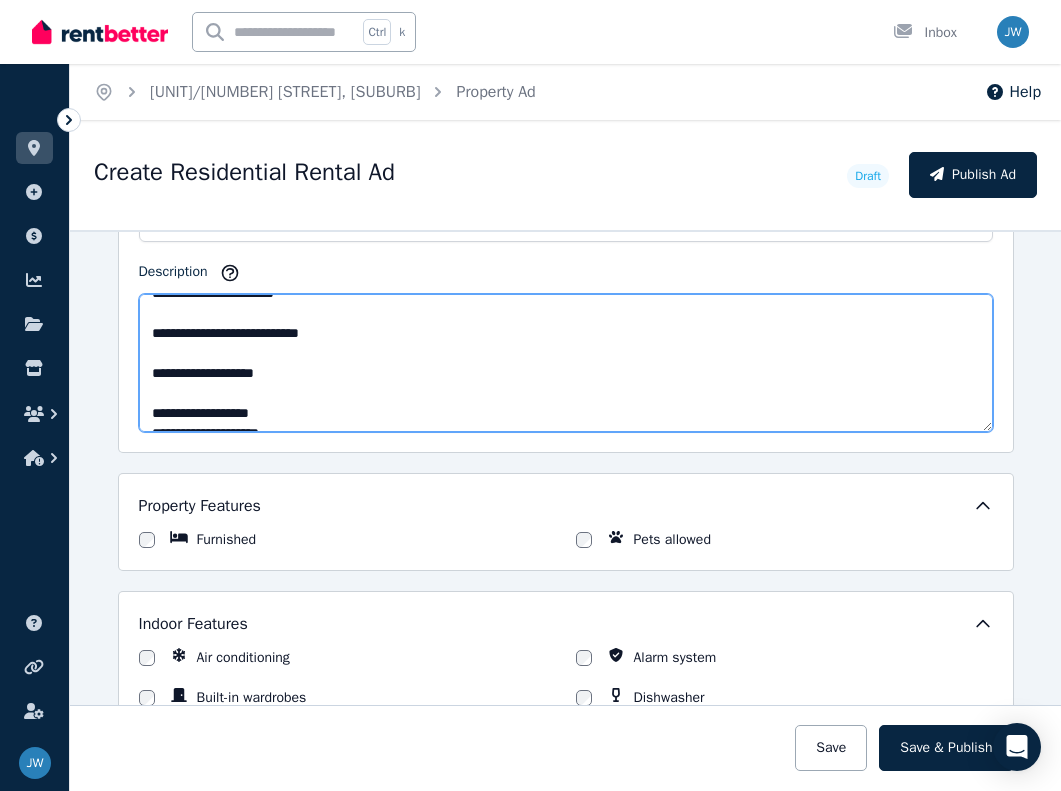 click on "Description" at bounding box center (566, 363) 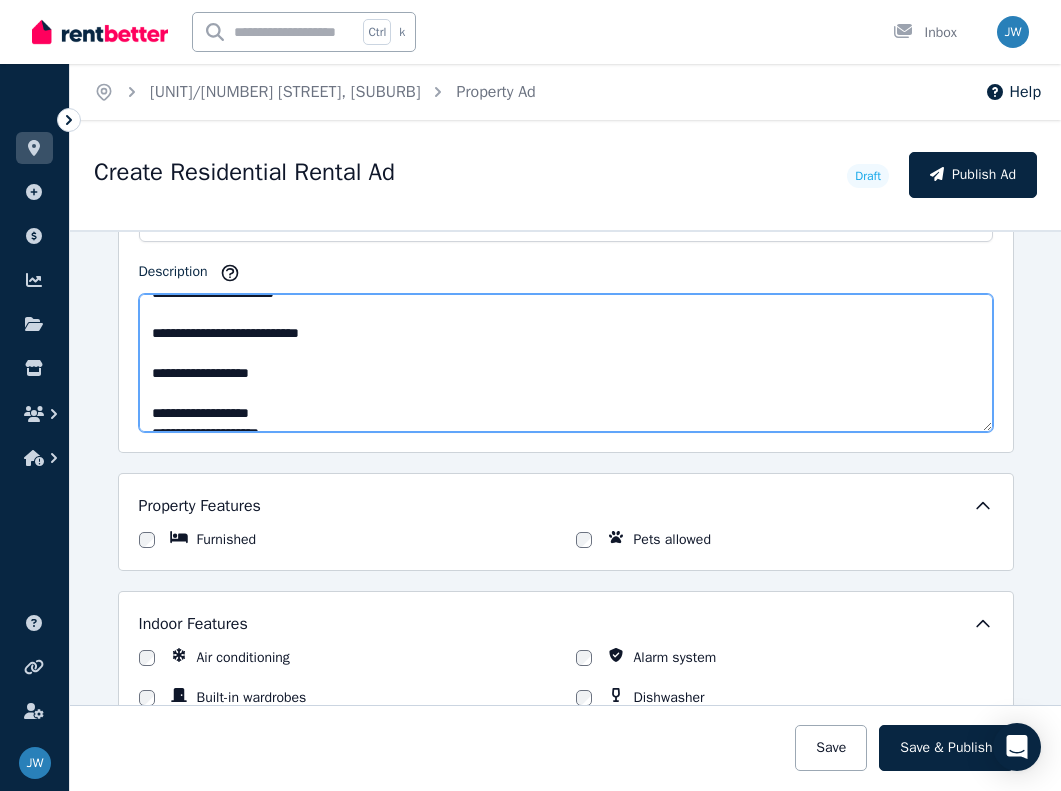 scroll, scrollTop: 400, scrollLeft: 0, axis: vertical 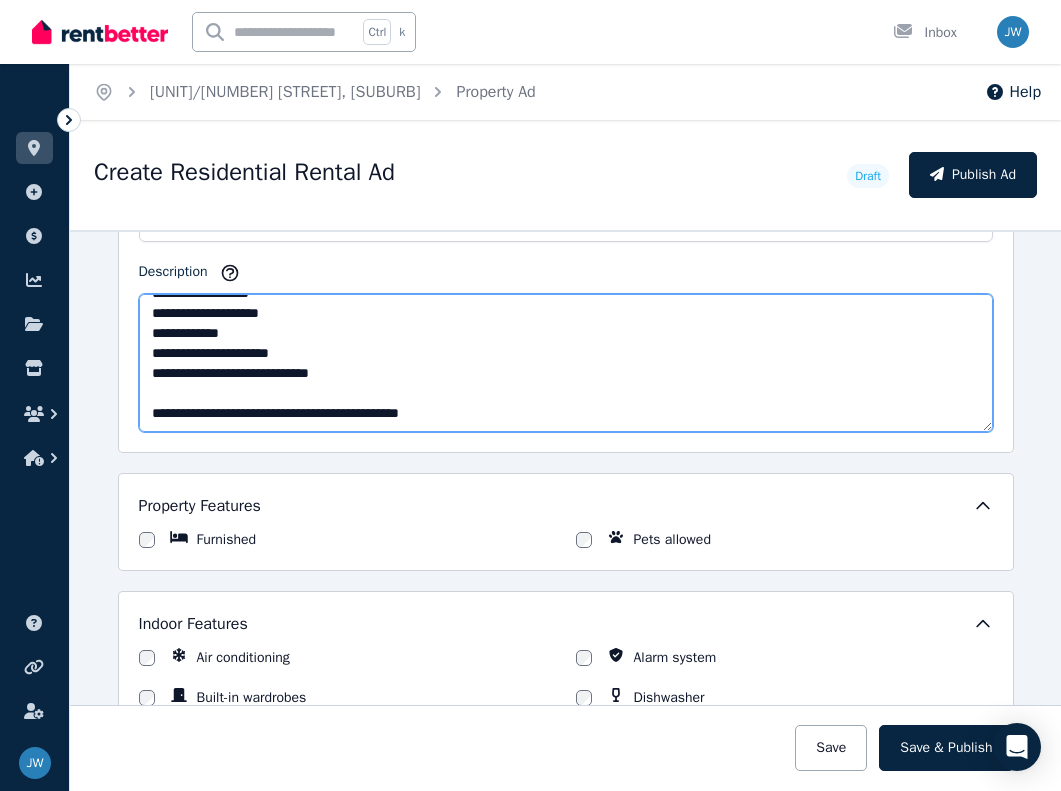 drag, startPoint x: 503, startPoint y: 413, endPoint x: 458, endPoint y: 412, distance: 45.01111 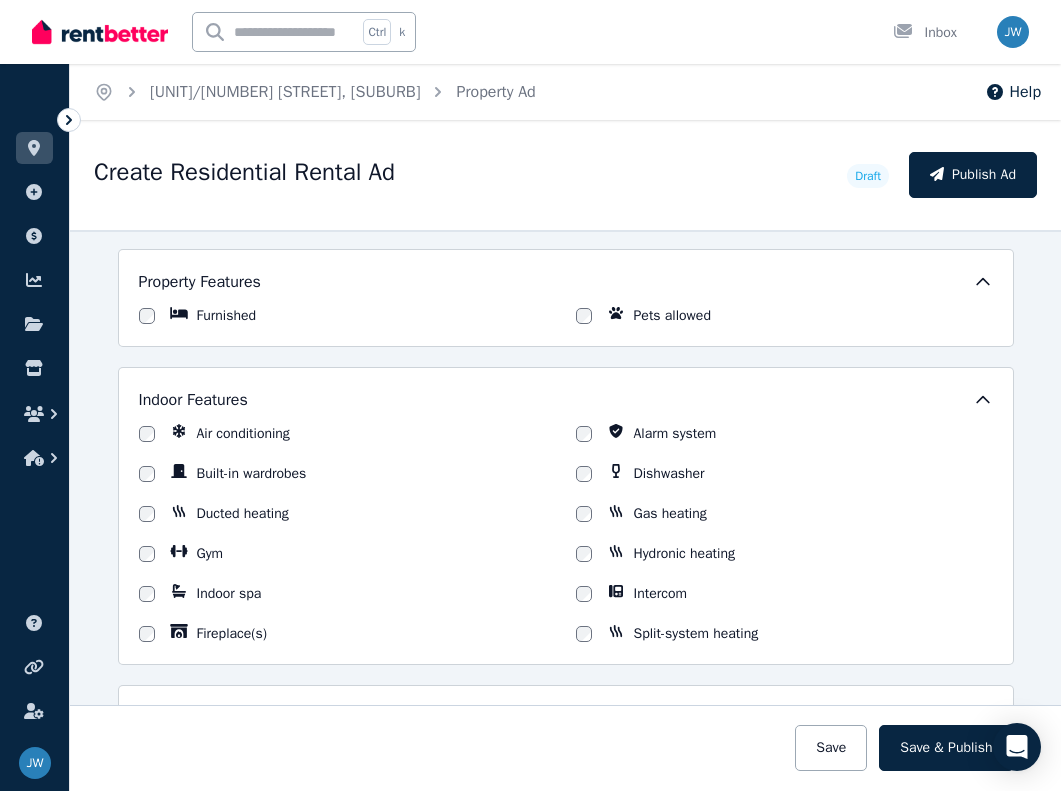 scroll, scrollTop: 1511, scrollLeft: 0, axis: vertical 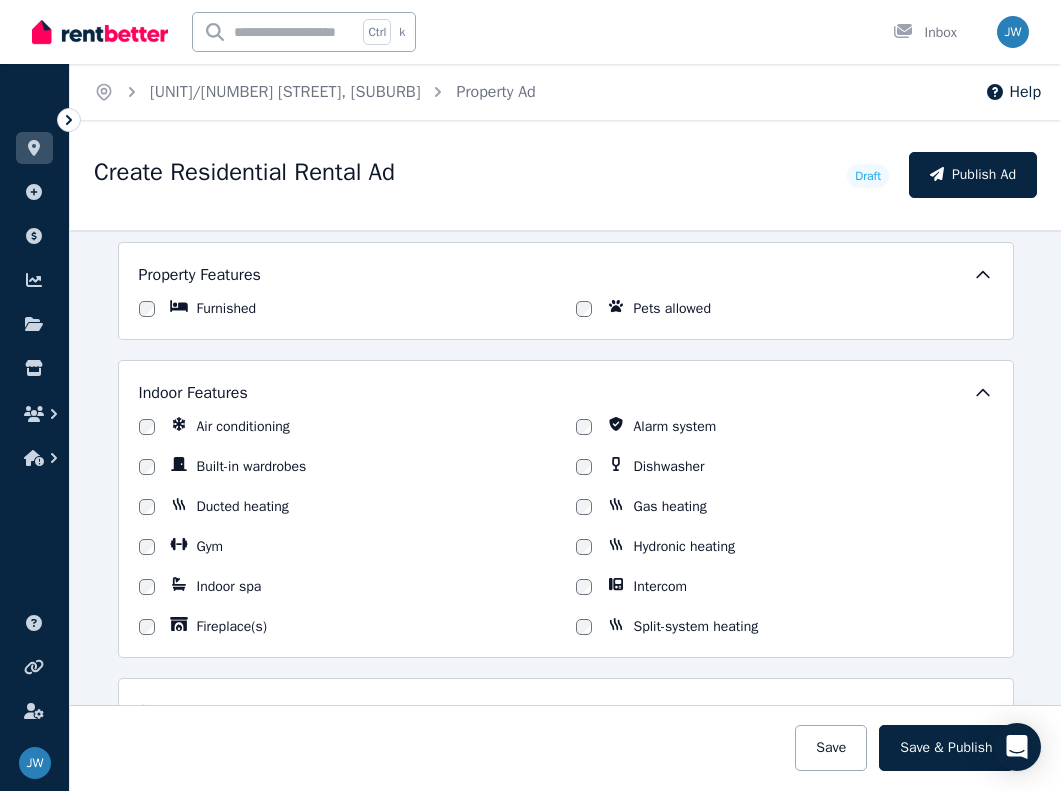 type on "**********" 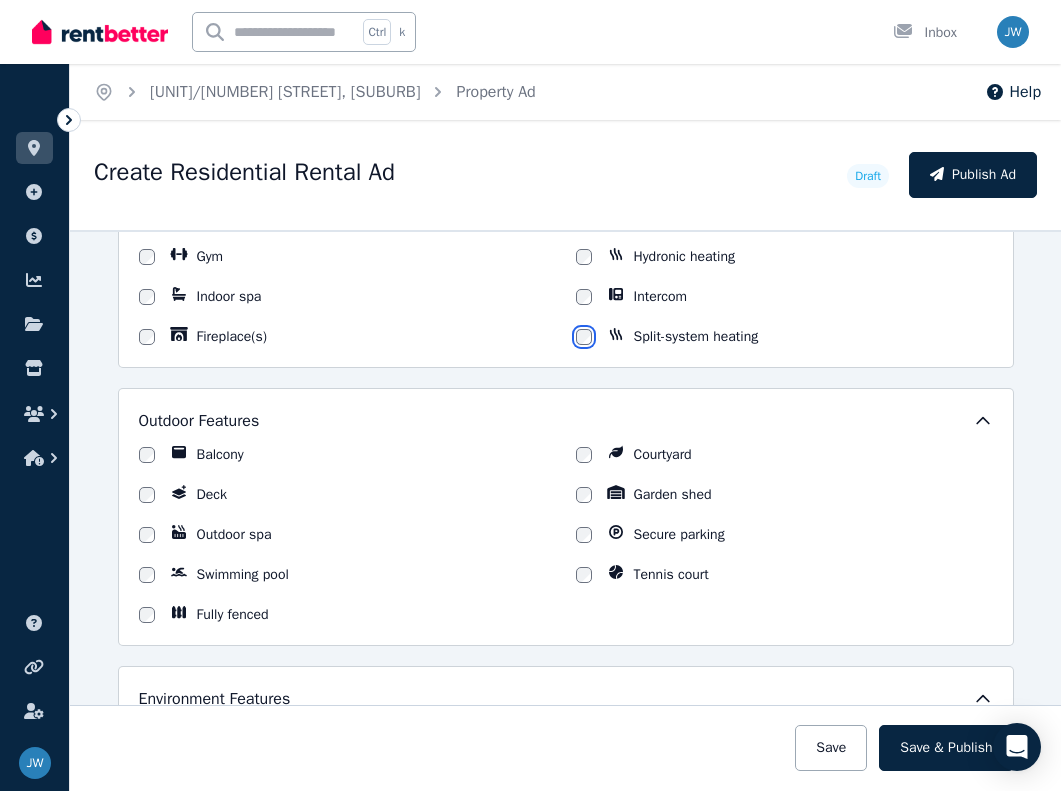 scroll, scrollTop: 1811, scrollLeft: 0, axis: vertical 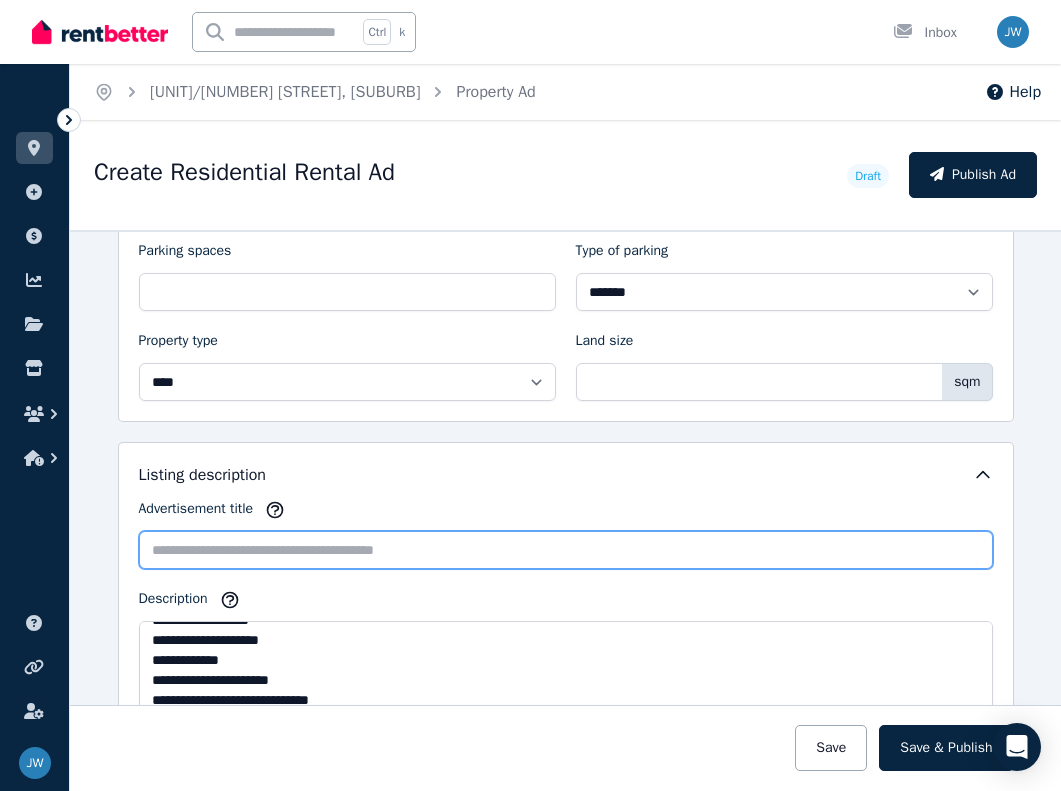 click on "Advertisement title" at bounding box center (566, 550) 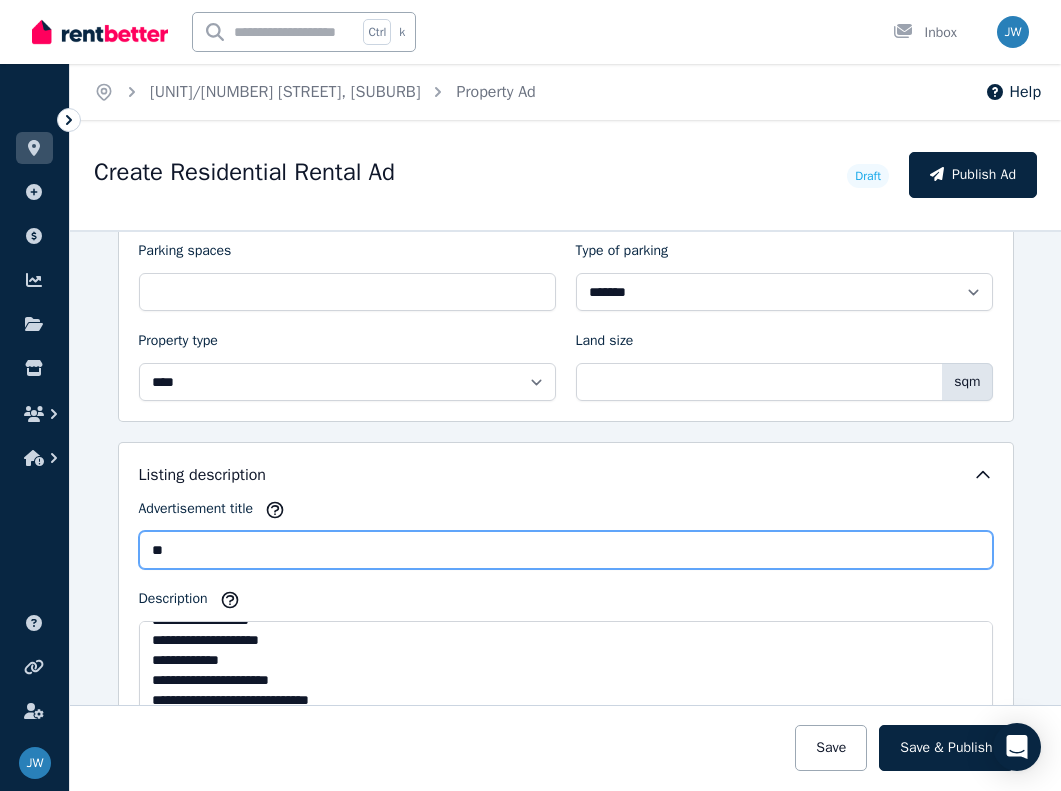 type on "*" 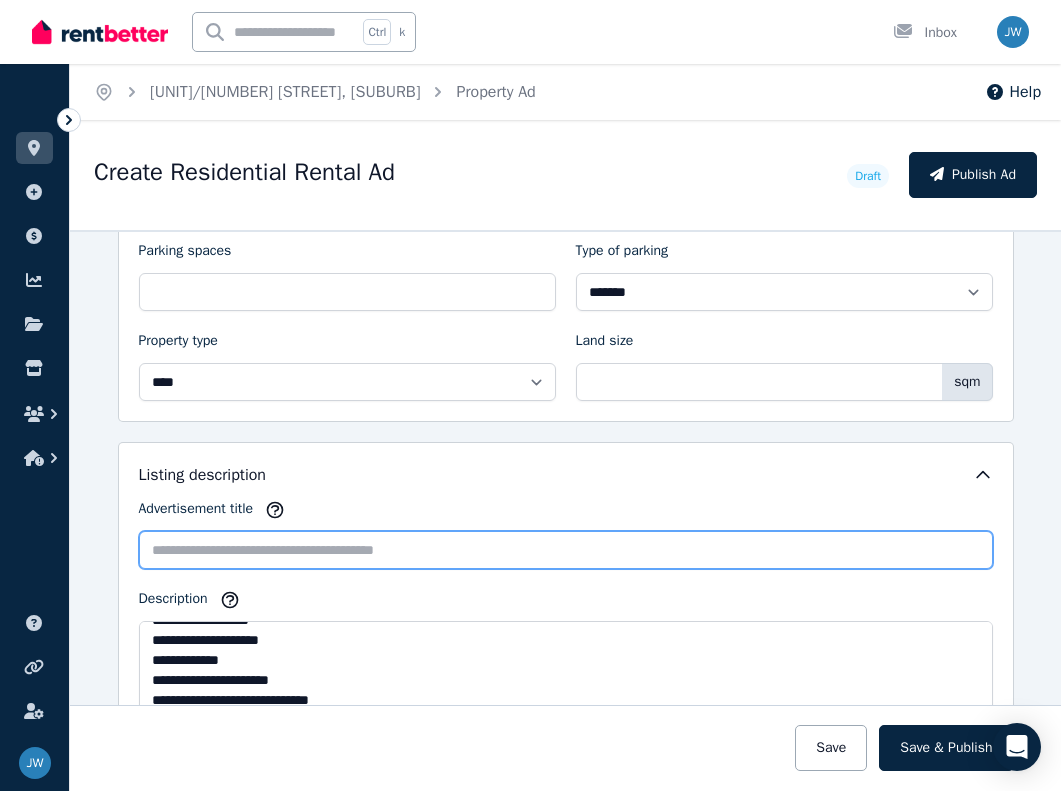 type on "*" 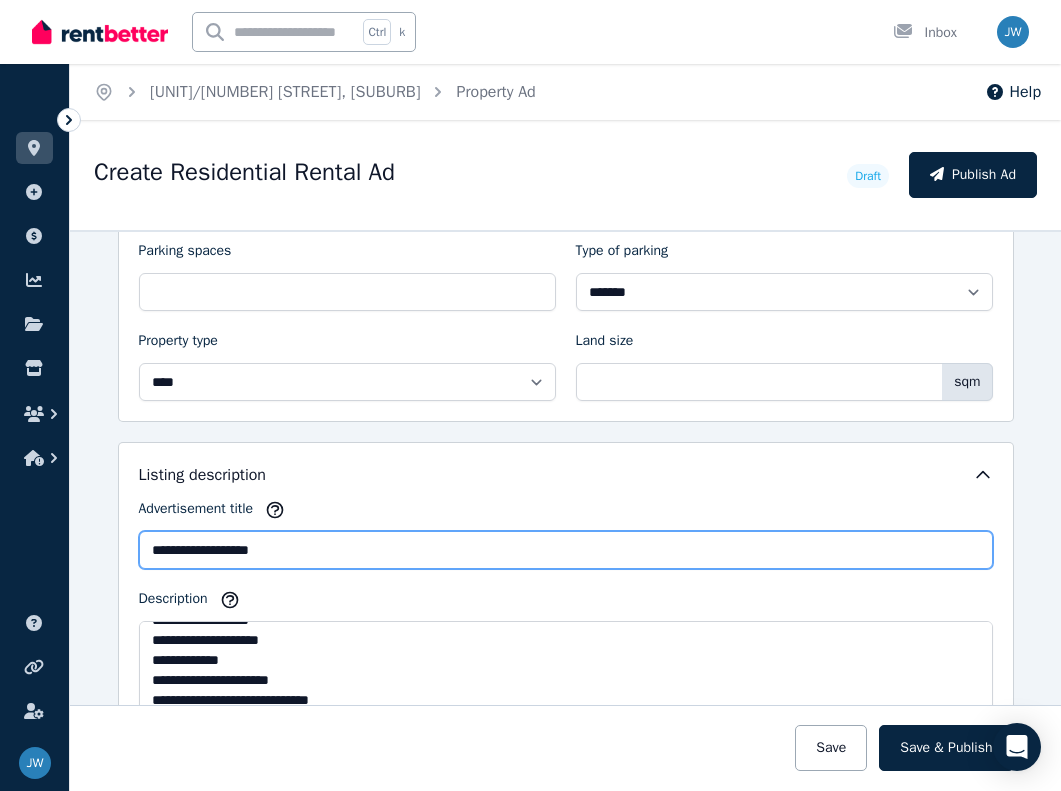 type on "**********" 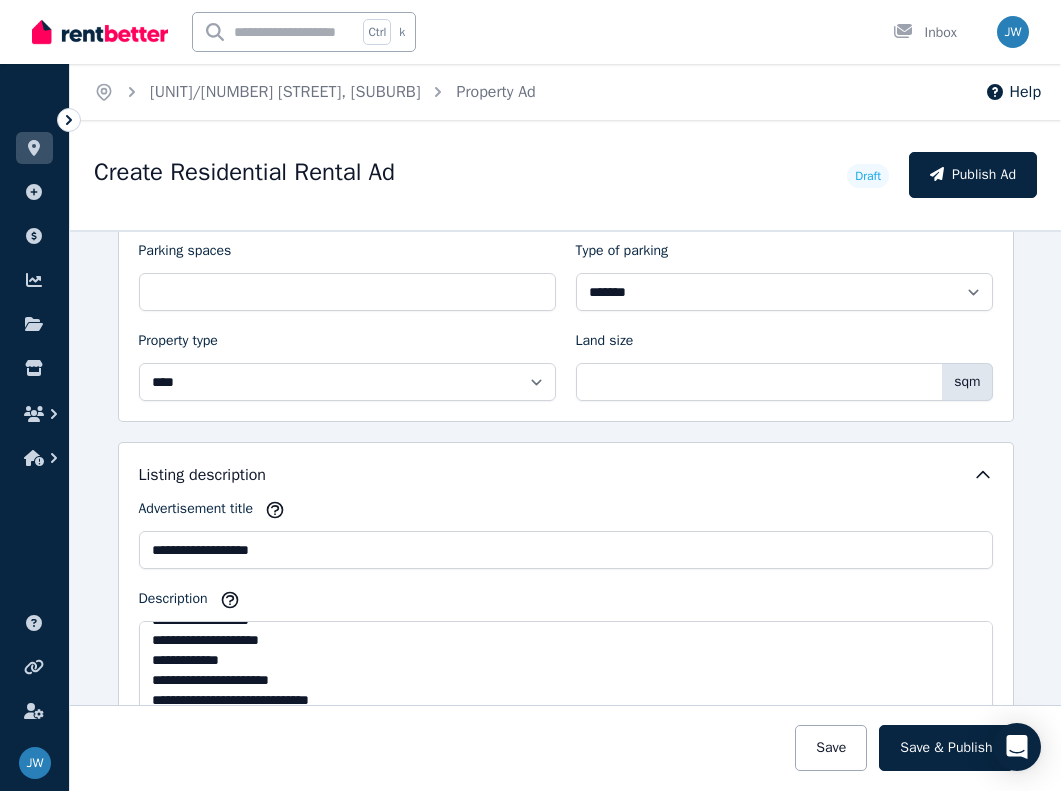 click on "**********" at bounding box center [566, 611] 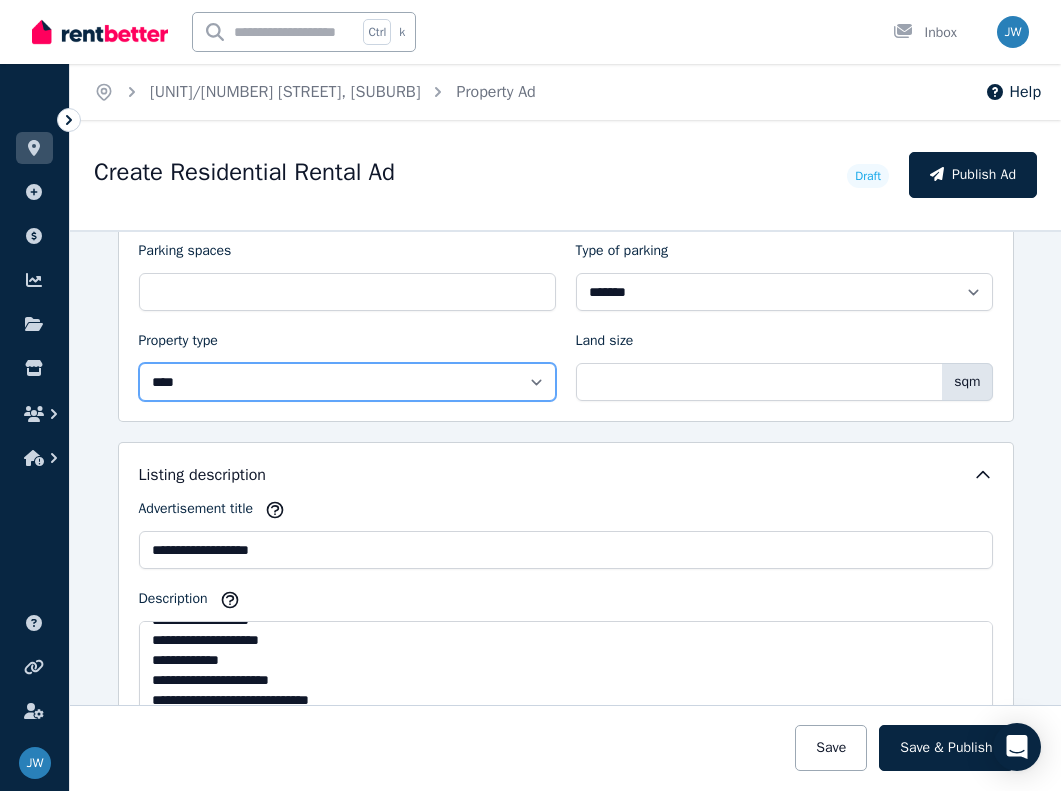 click on "**********" at bounding box center (347, 382) 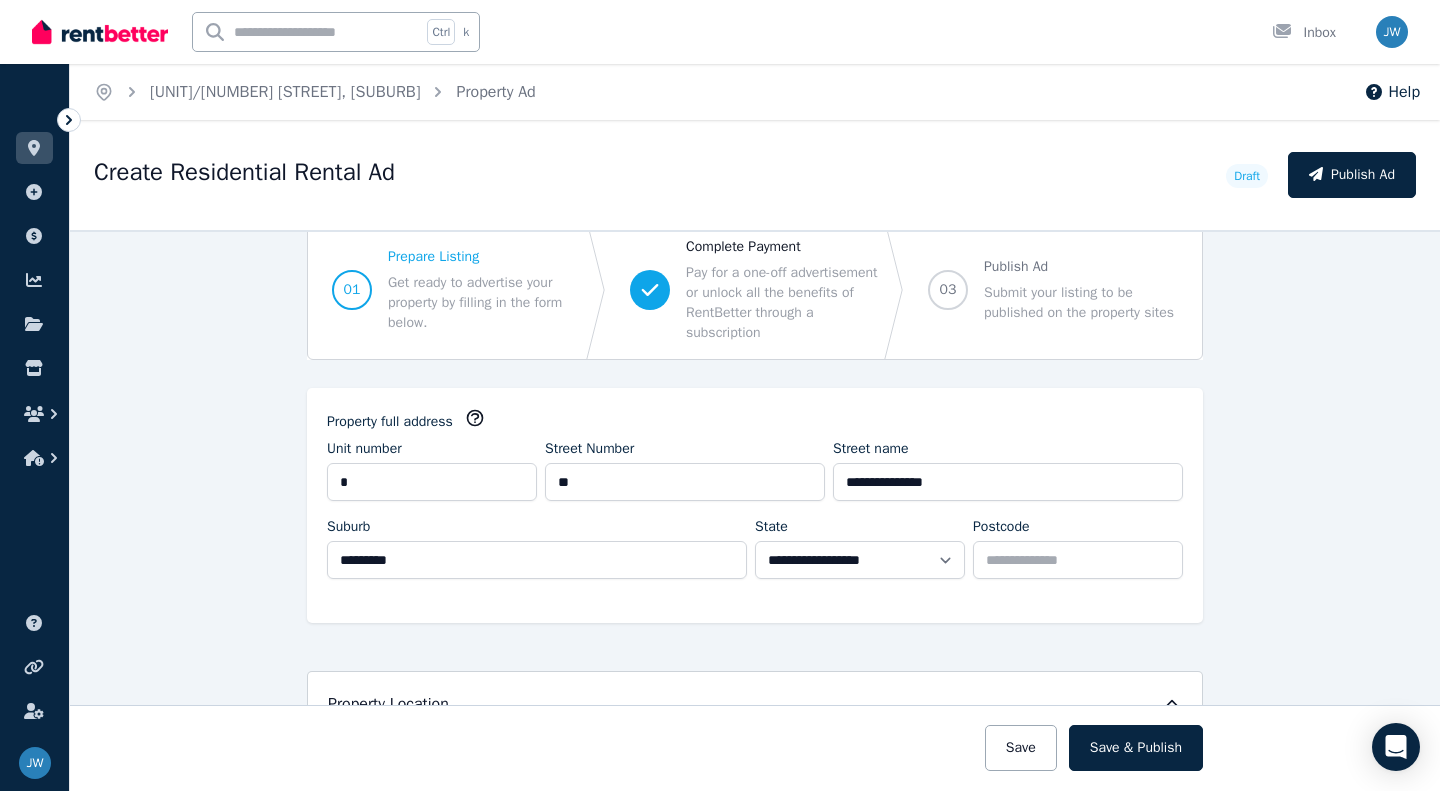 scroll, scrollTop: 0, scrollLeft: 0, axis: both 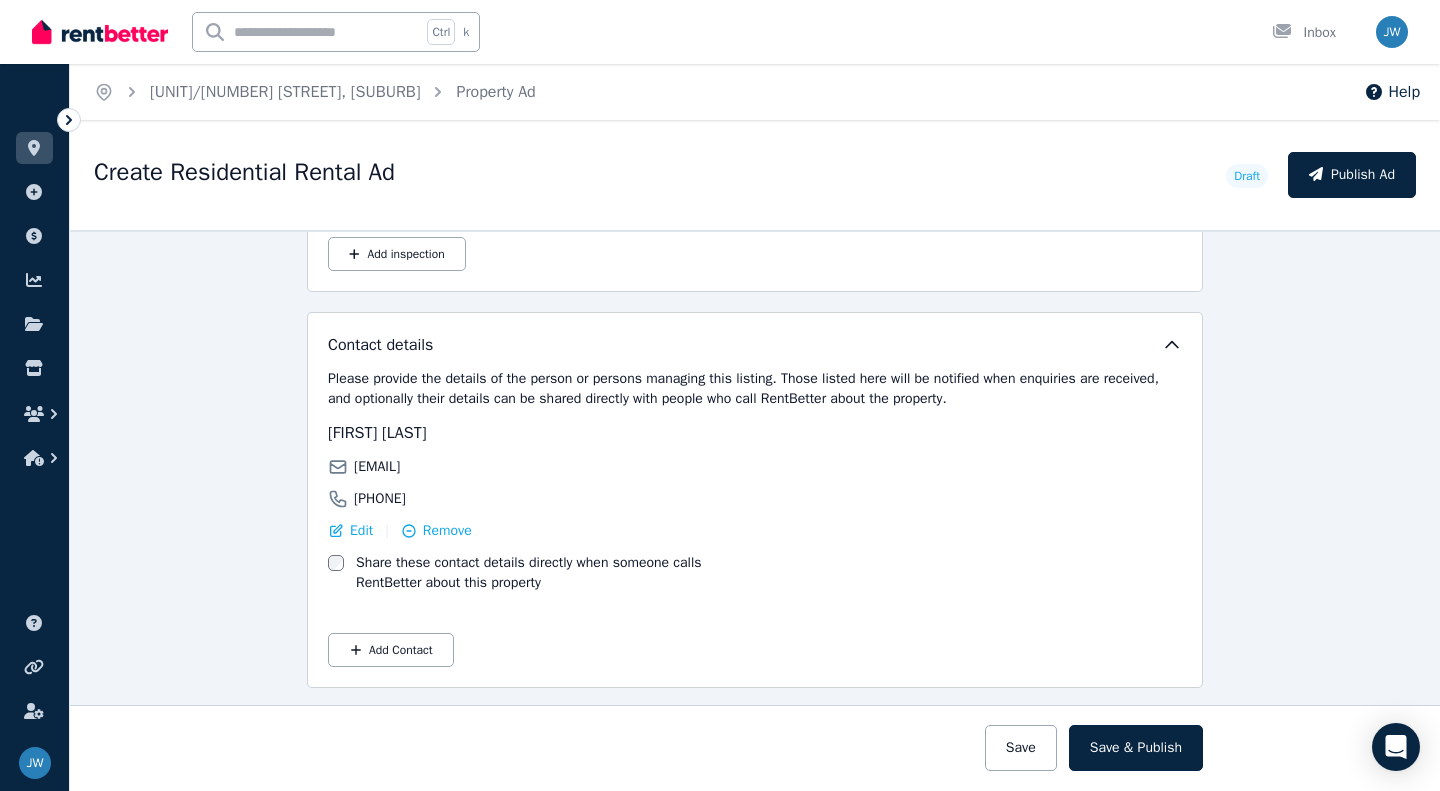 click on "Add inspection" at bounding box center (397, 254) 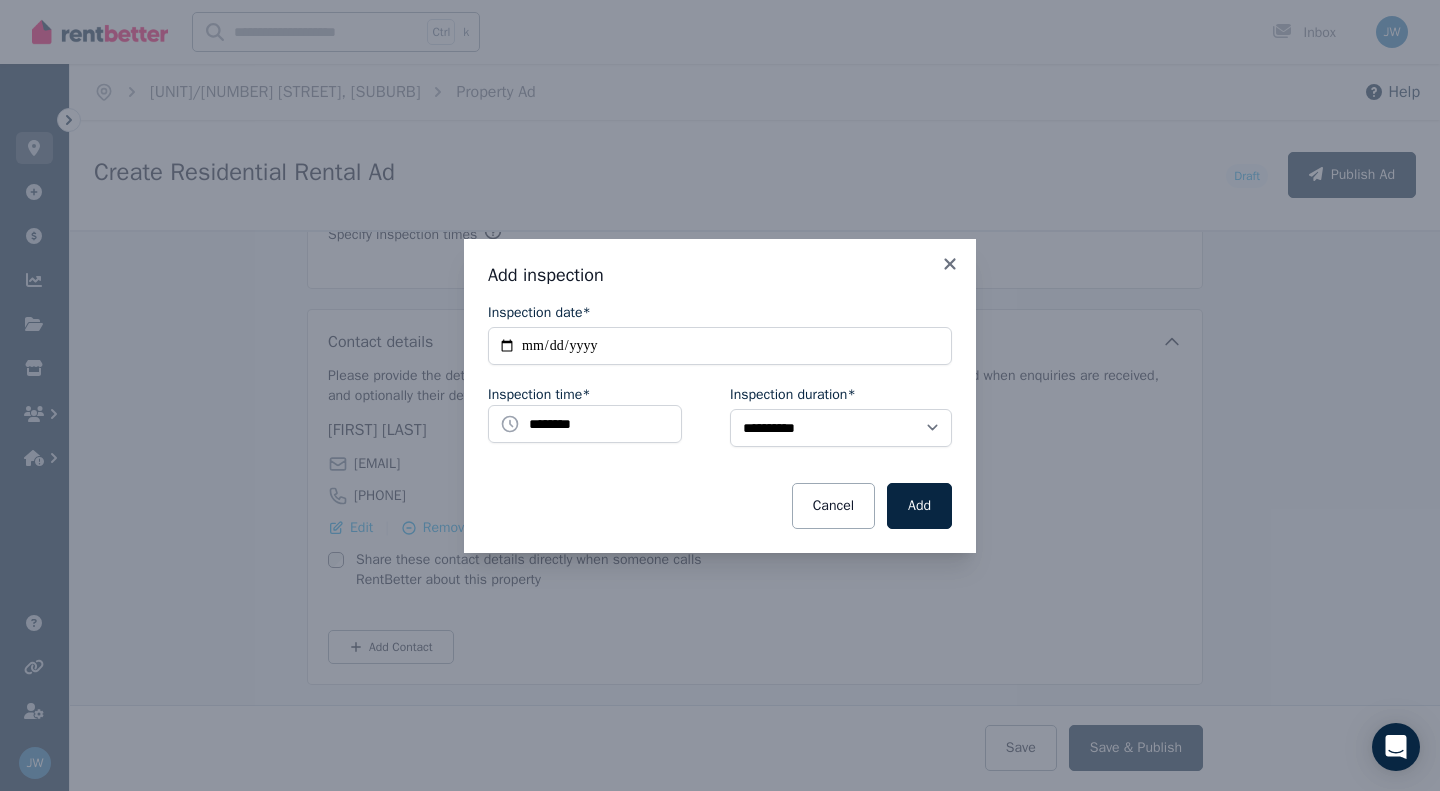 scroll, scrollTop: 2904, scrollLeft: 0, axis: vertical 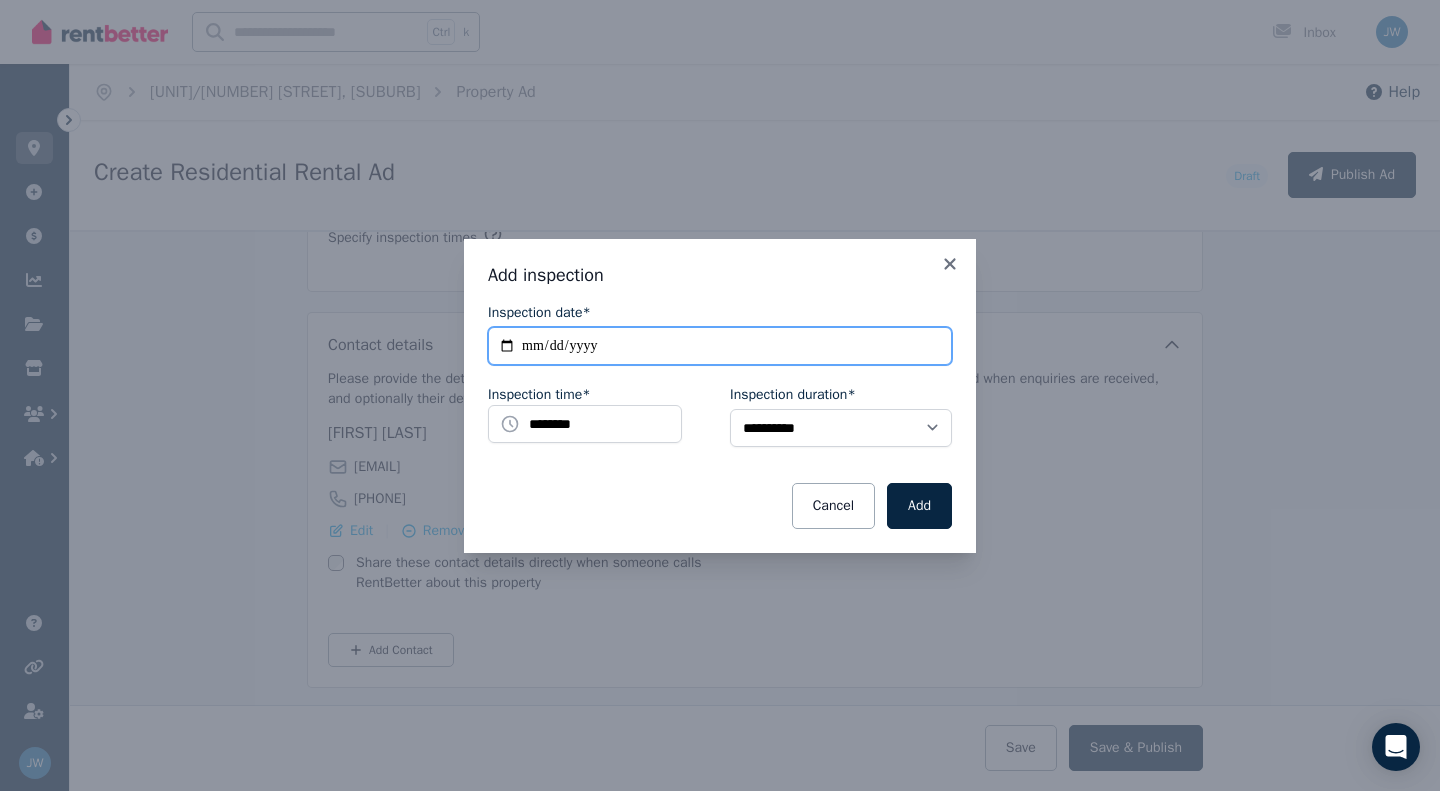 click on "**********" at bounding box center (720, 346) 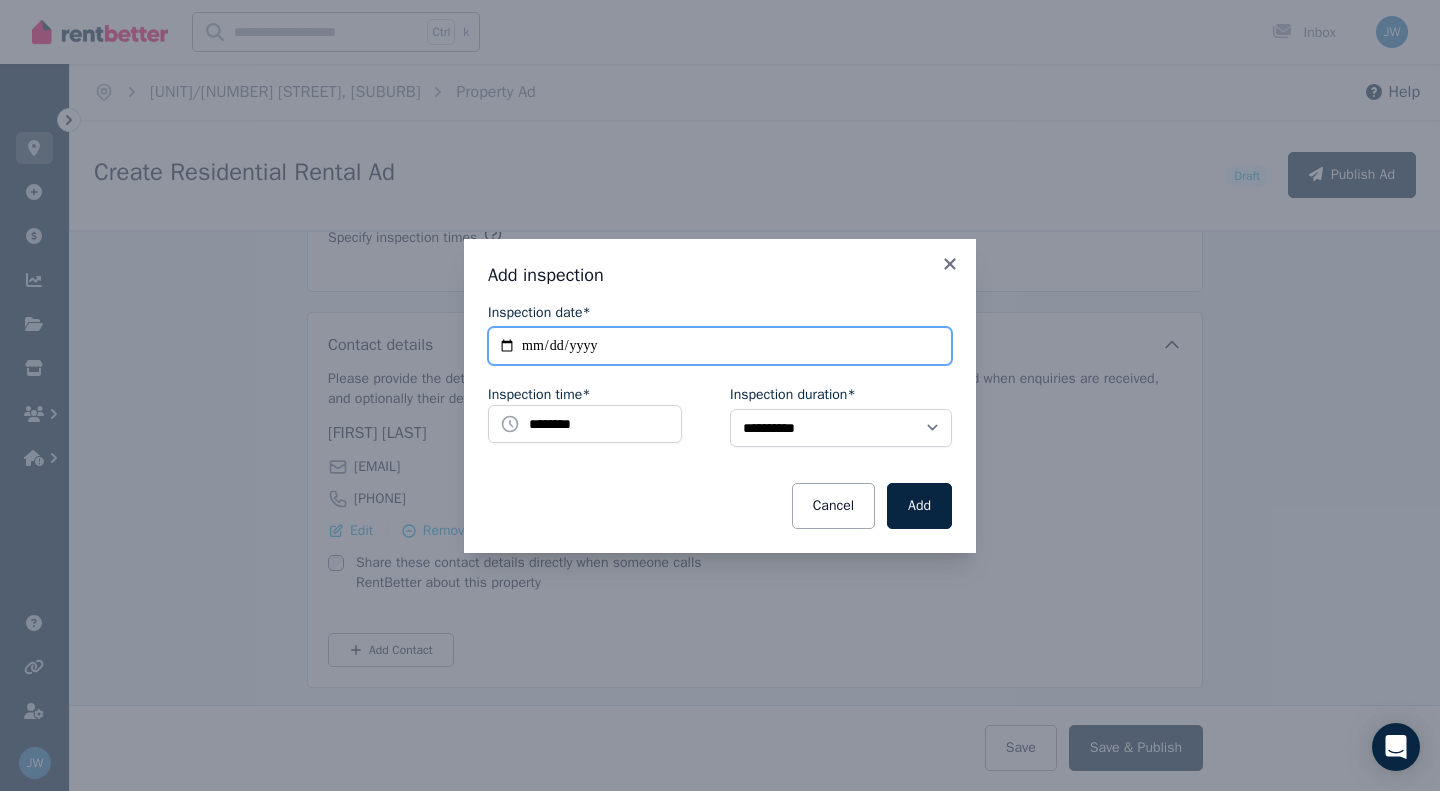 click on "**********" at bounding box center [720, 346] 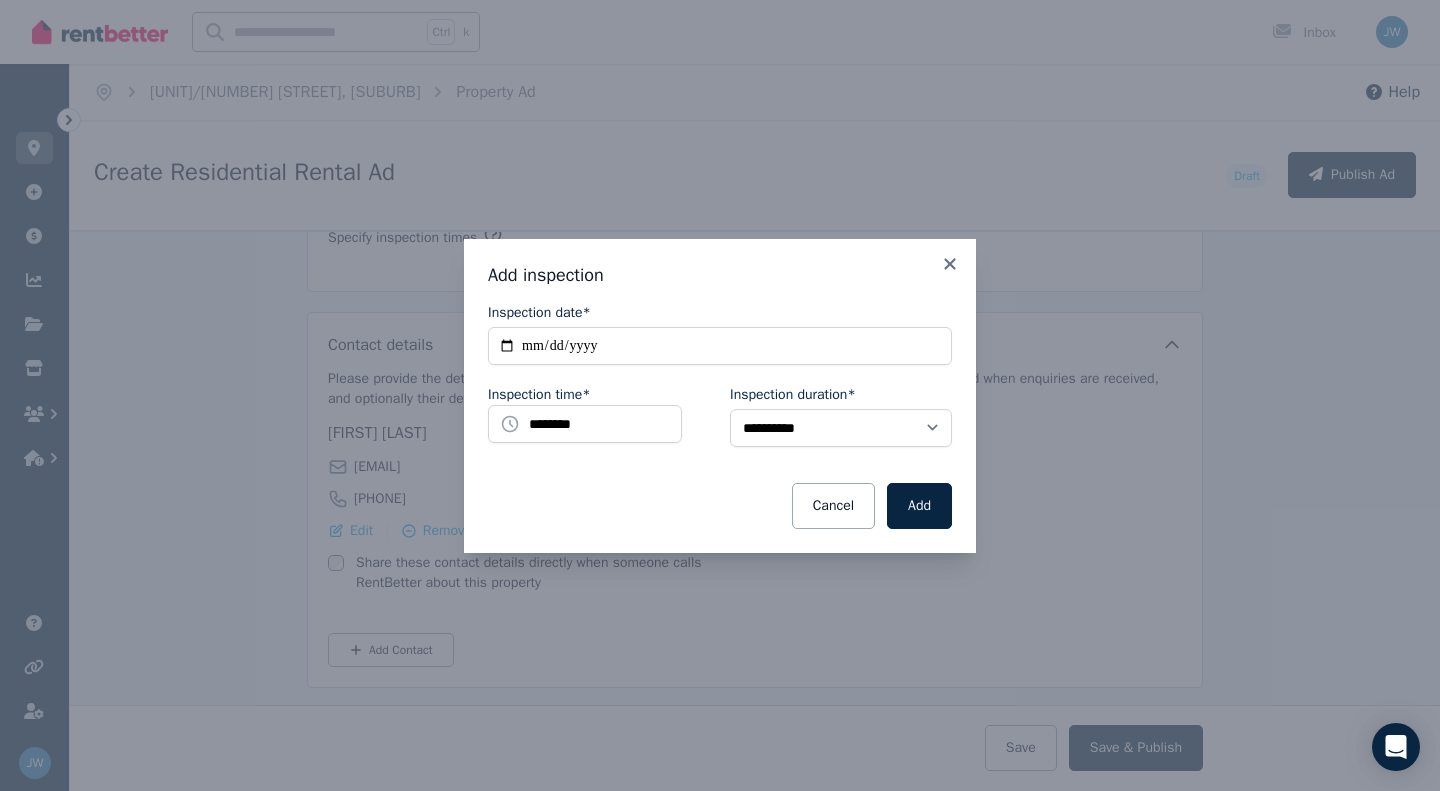 click on "**********" at bounding box center [720, 416] 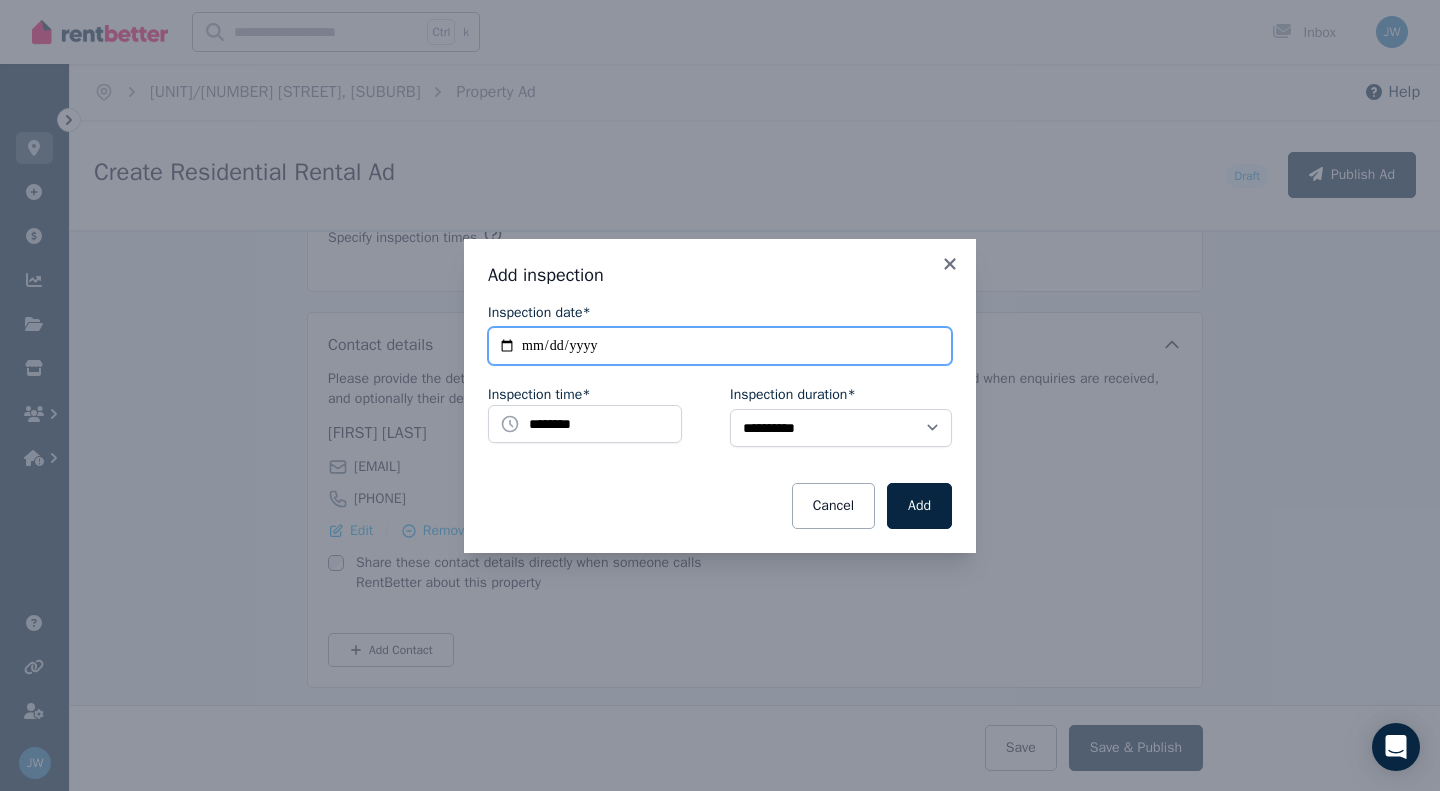 click on "**********" at bounding box center (720, 346) 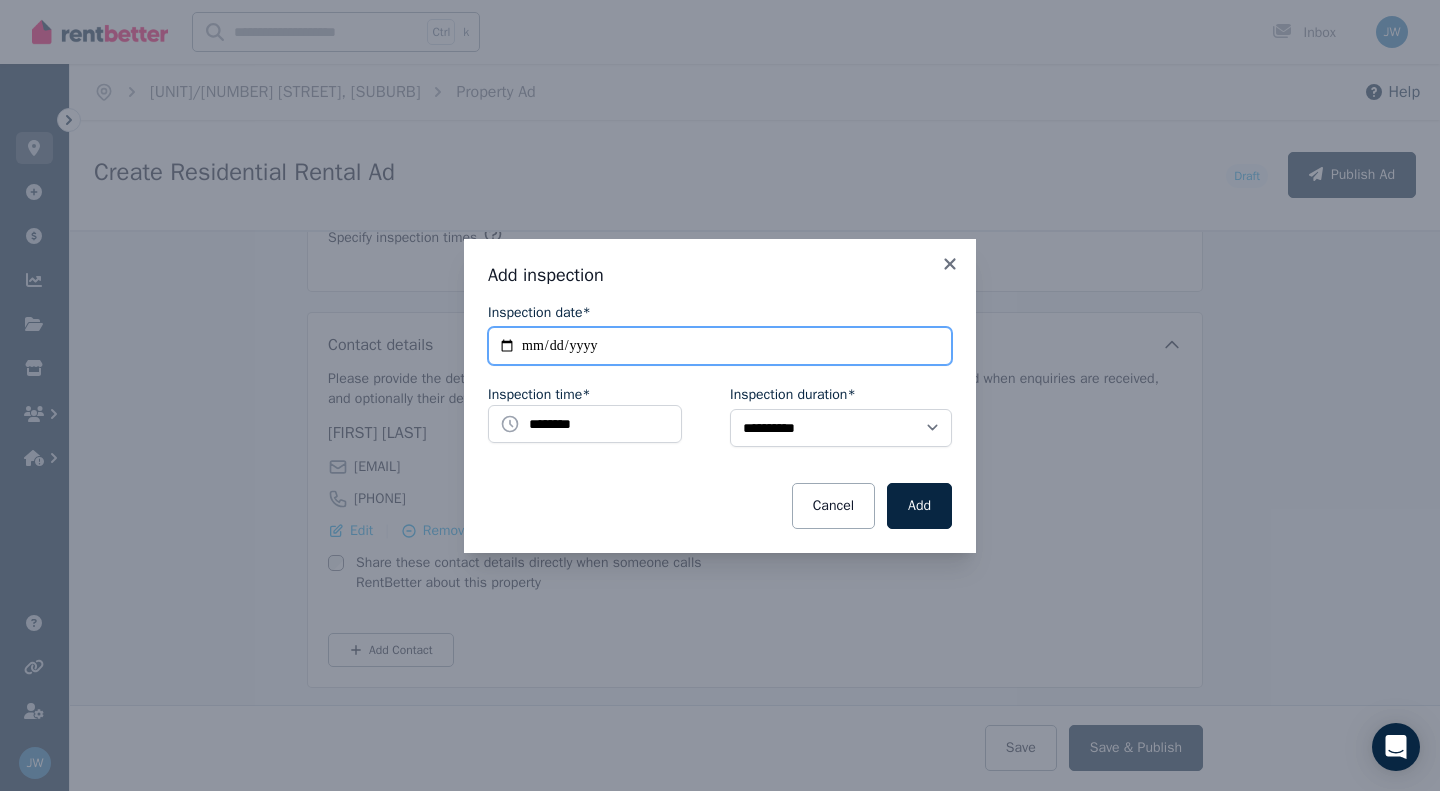type on "**********" 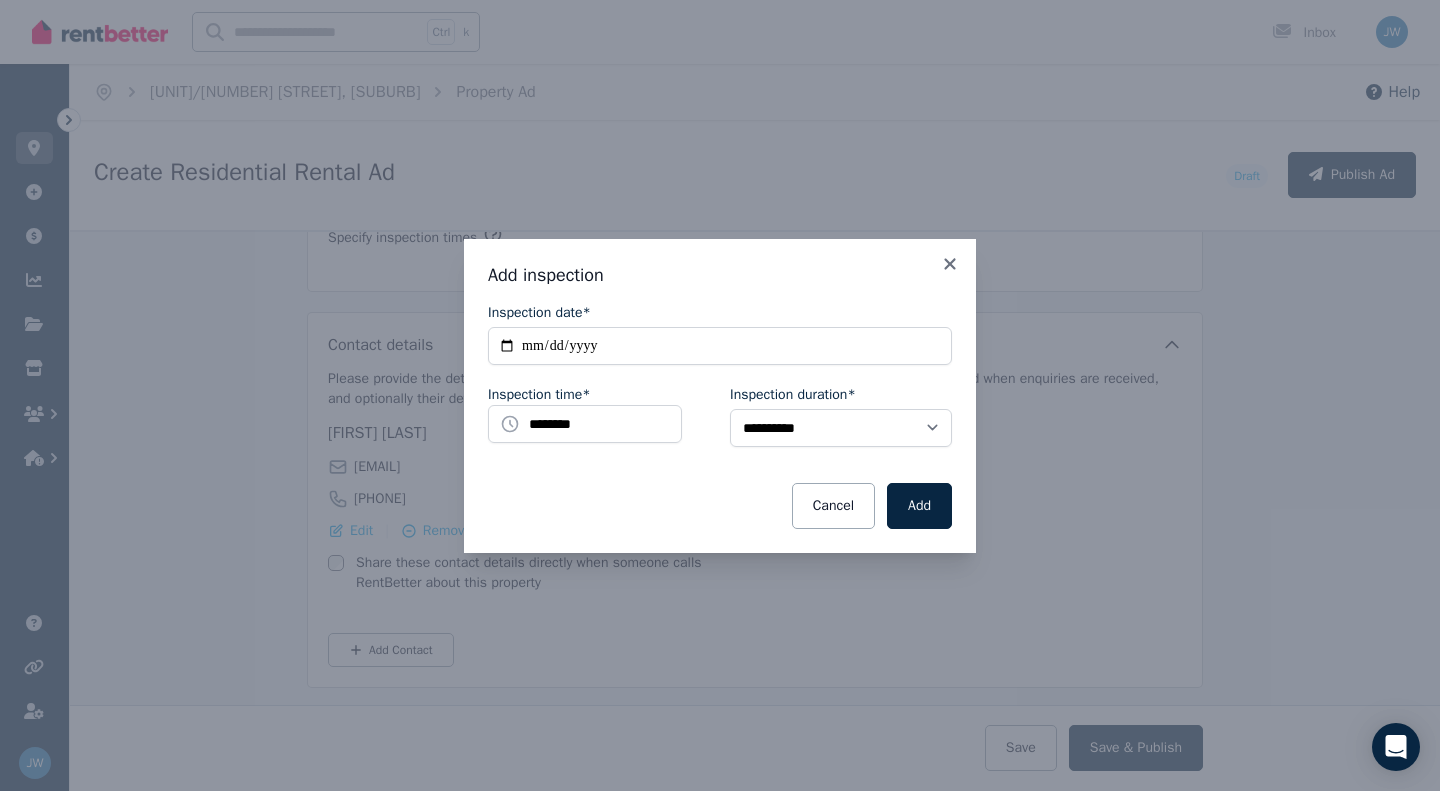 click on "Add" at bounding box center [919, 506] 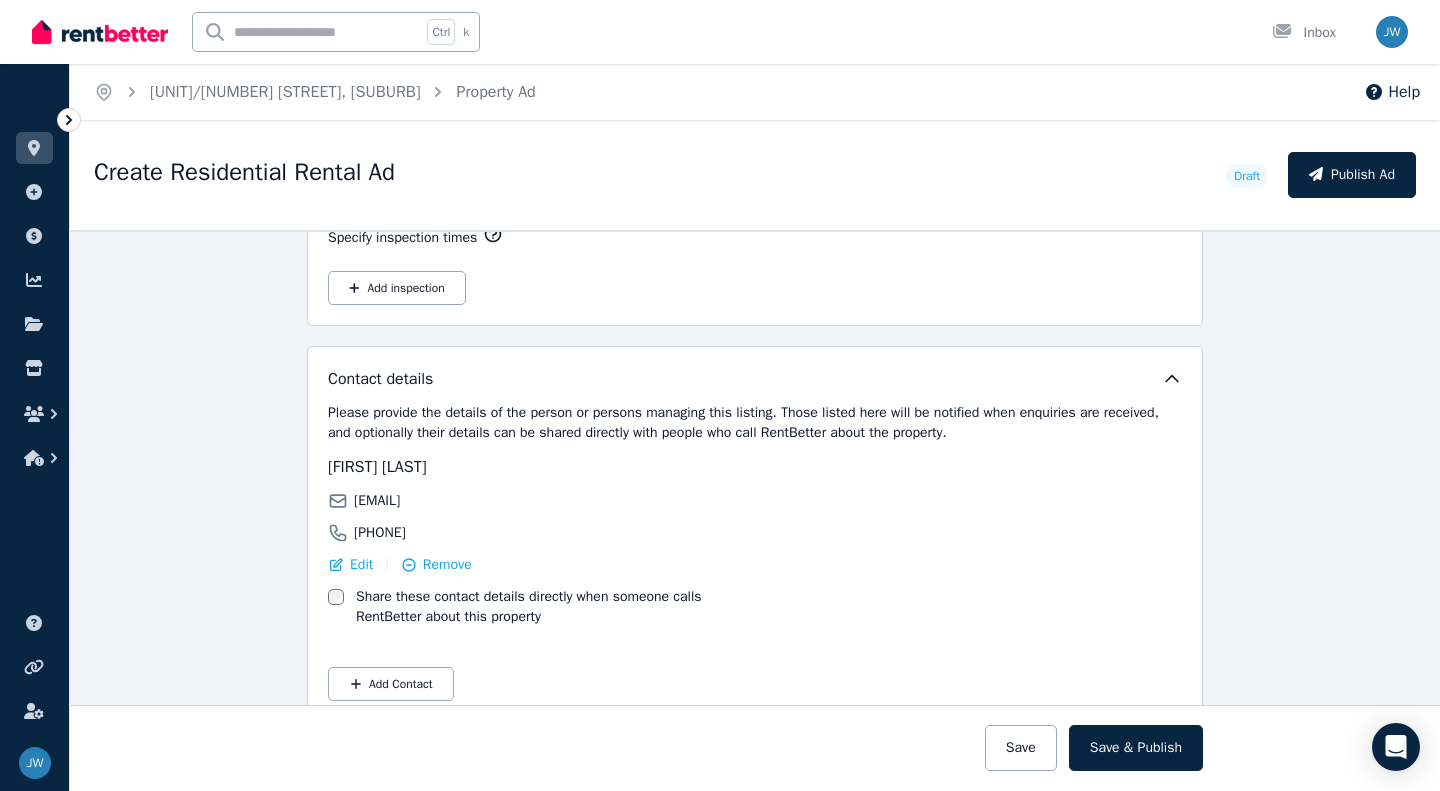 scroll, scrollTop: 2938, scrollLeft: 0, axis: vertical 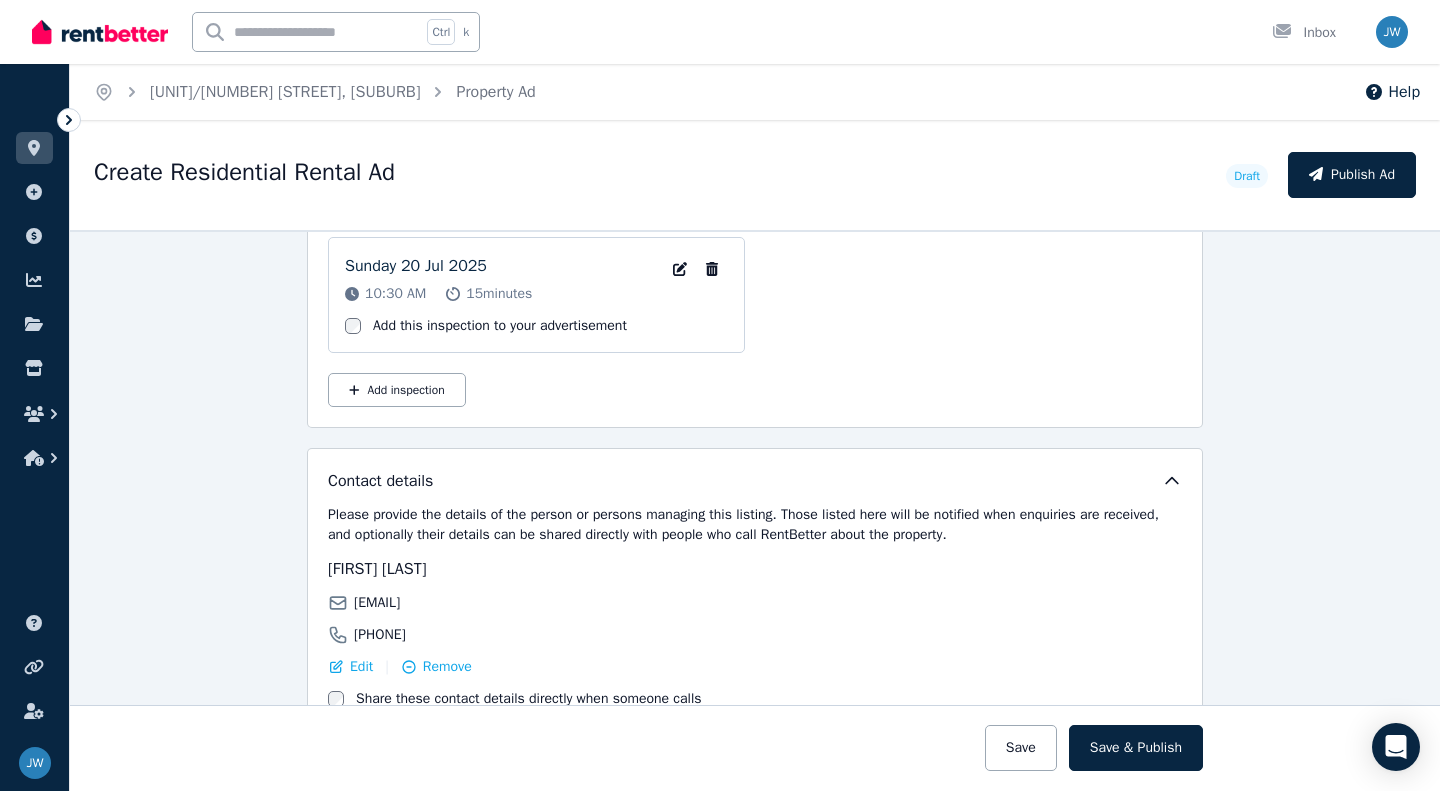click on "Save" at bounding box center (1021, 748) 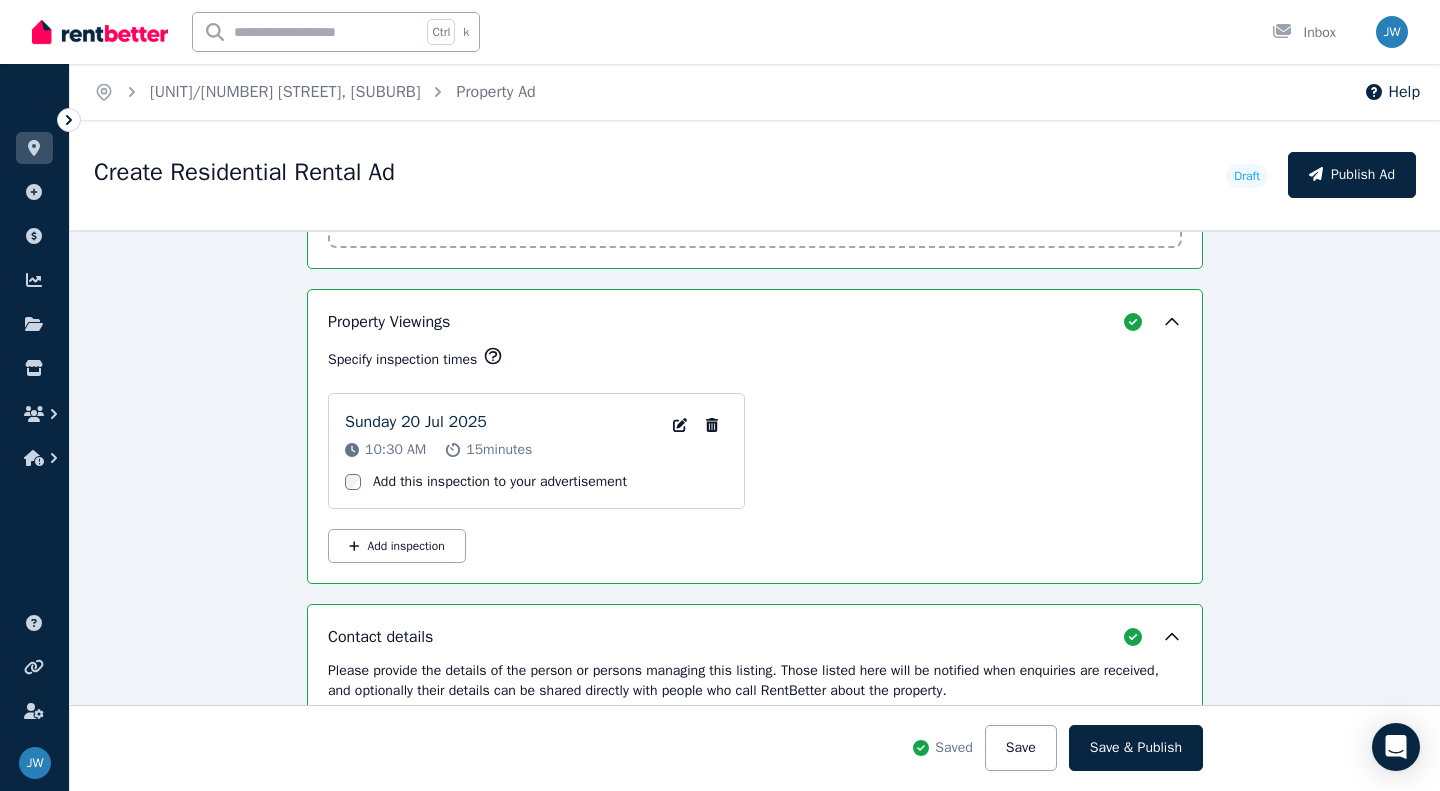 scroll, scrollTop: 3094, scrollLeft: 0, axis: vertical 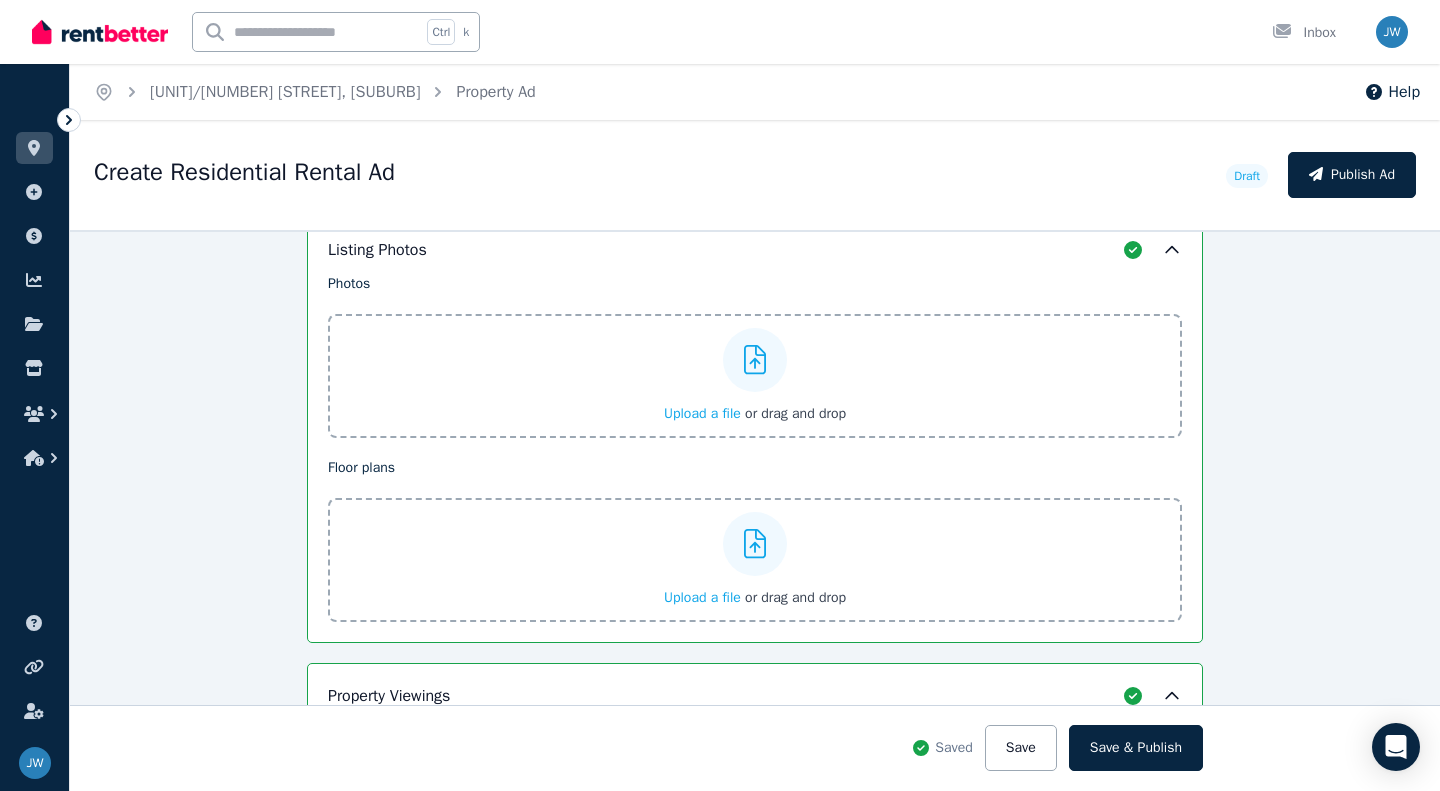 click on "Upload a file" at bounding box center (702, 413) 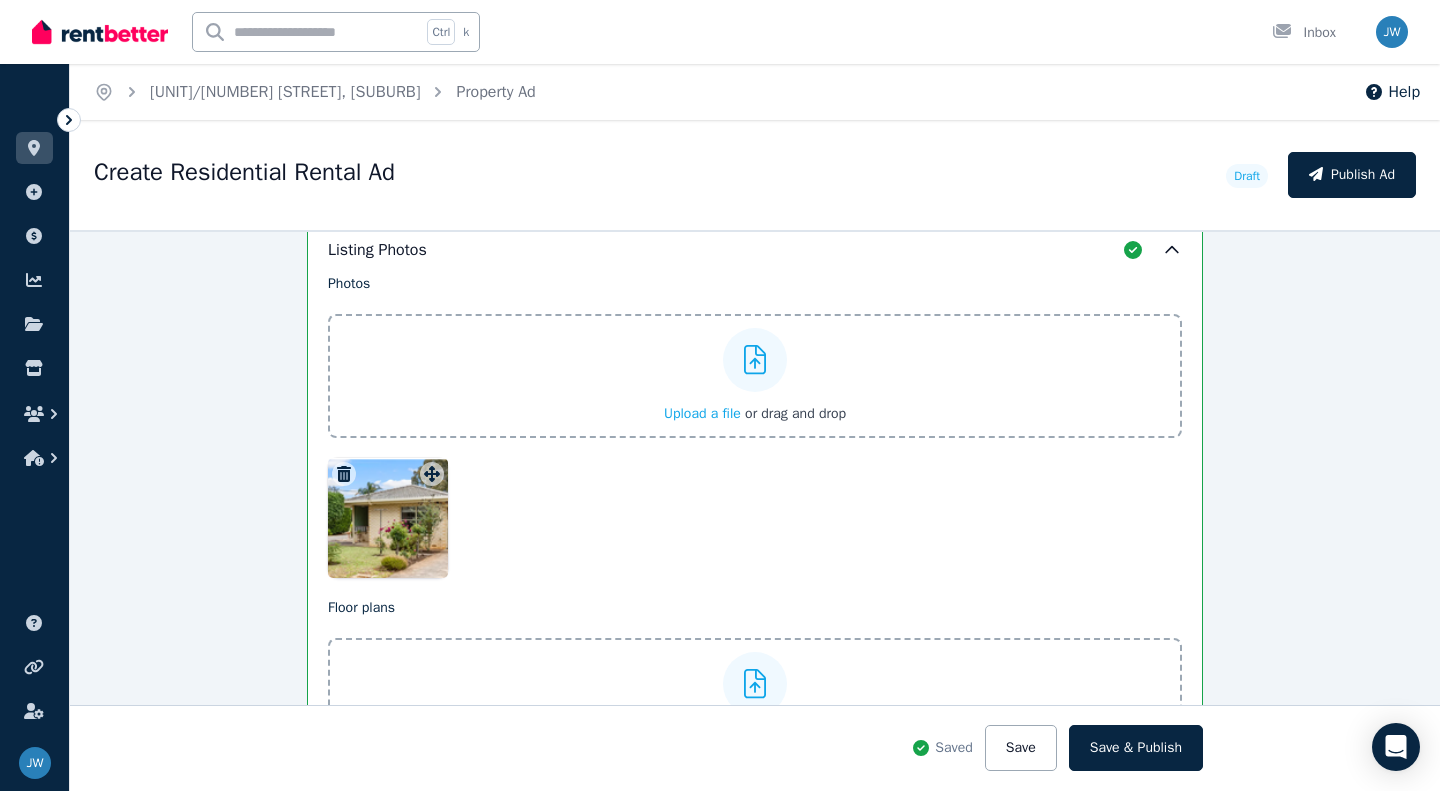 click on "Upload a file" at bounding box center (702, 413) 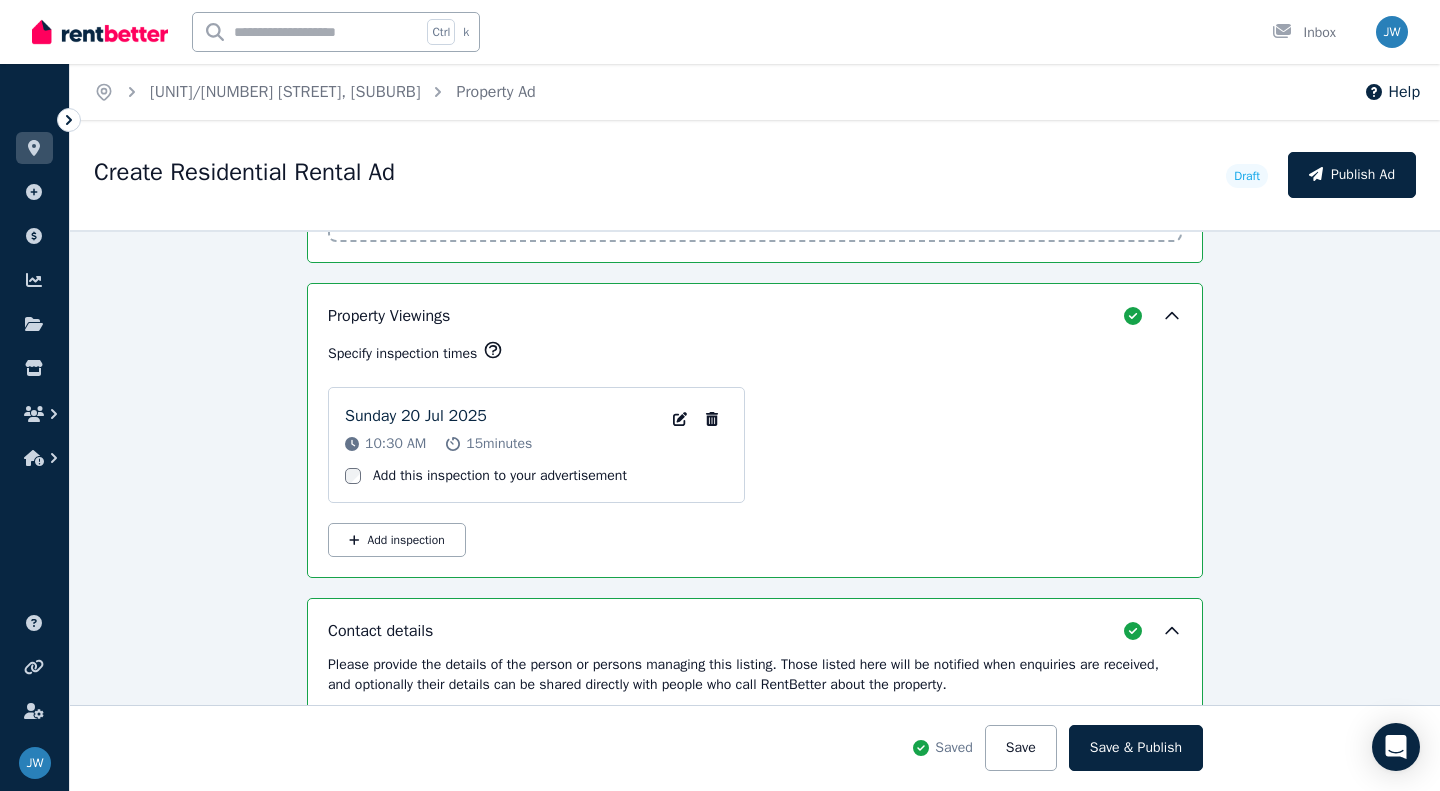 scroll, scrollTop: 3208, scrollLeft: 0, axis: vertical 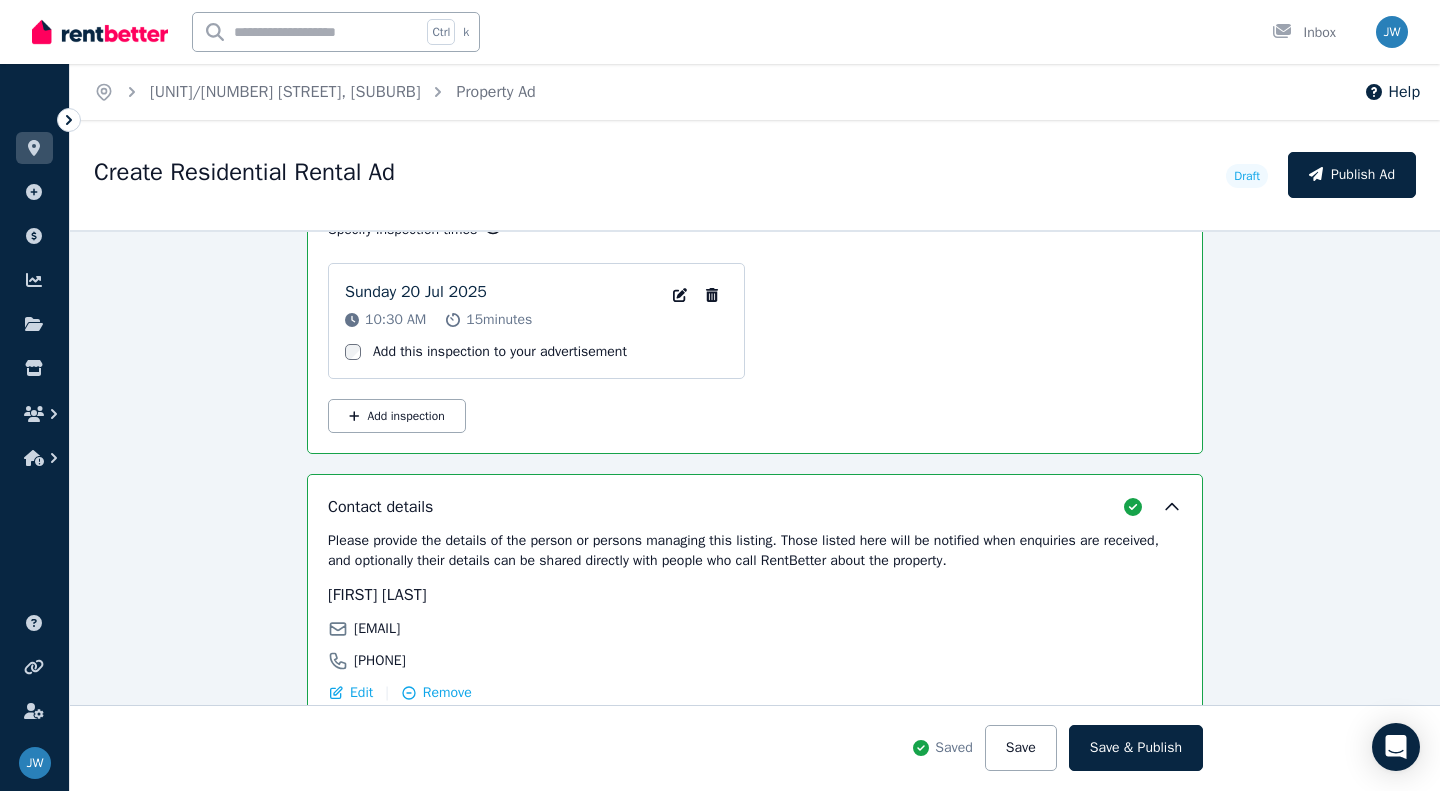 click on "Save" at bounding box center [1021, 748] 